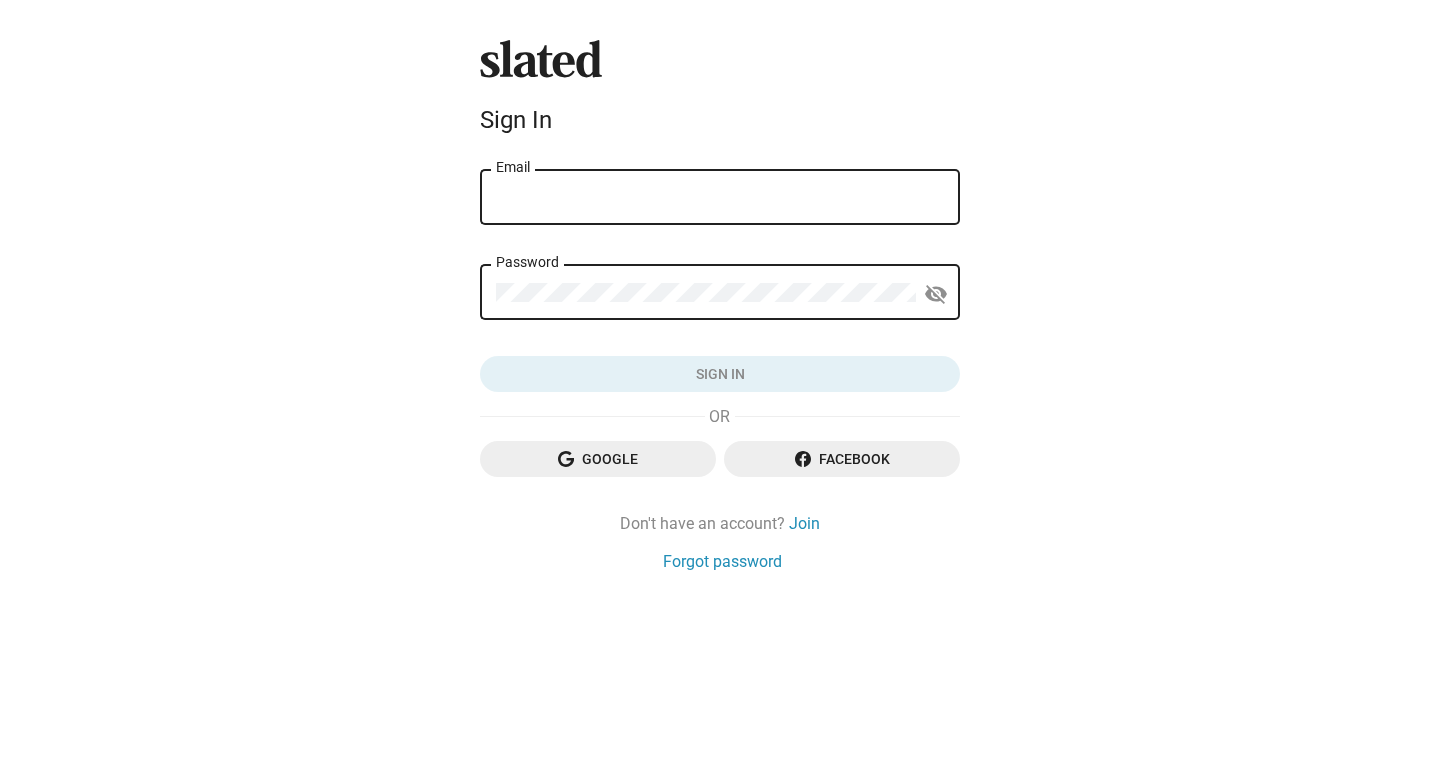 scroll, scrollTop: 0, scrollLeft: 0, axis: both 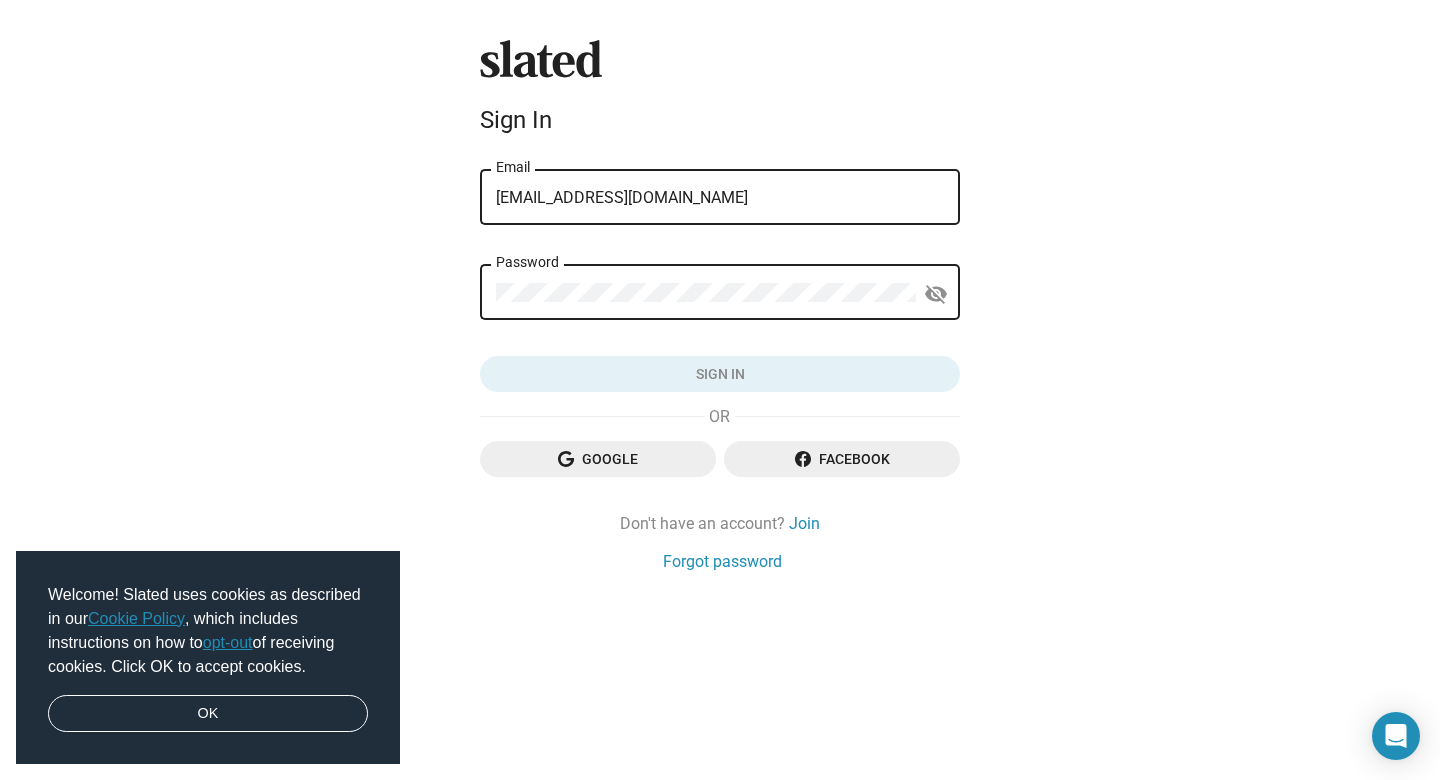 type on "bastianhowardofficial@gmail.com" 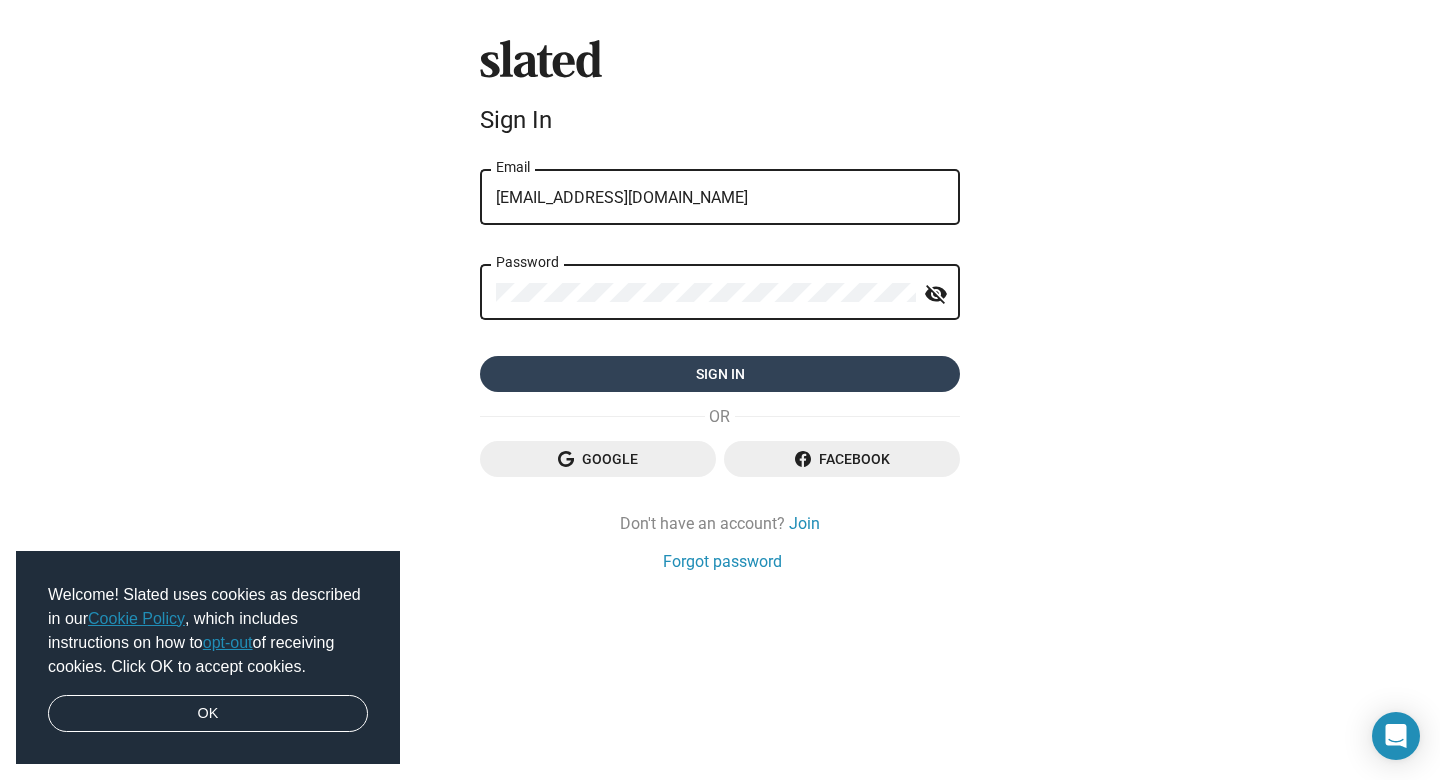 click on "Sign in" 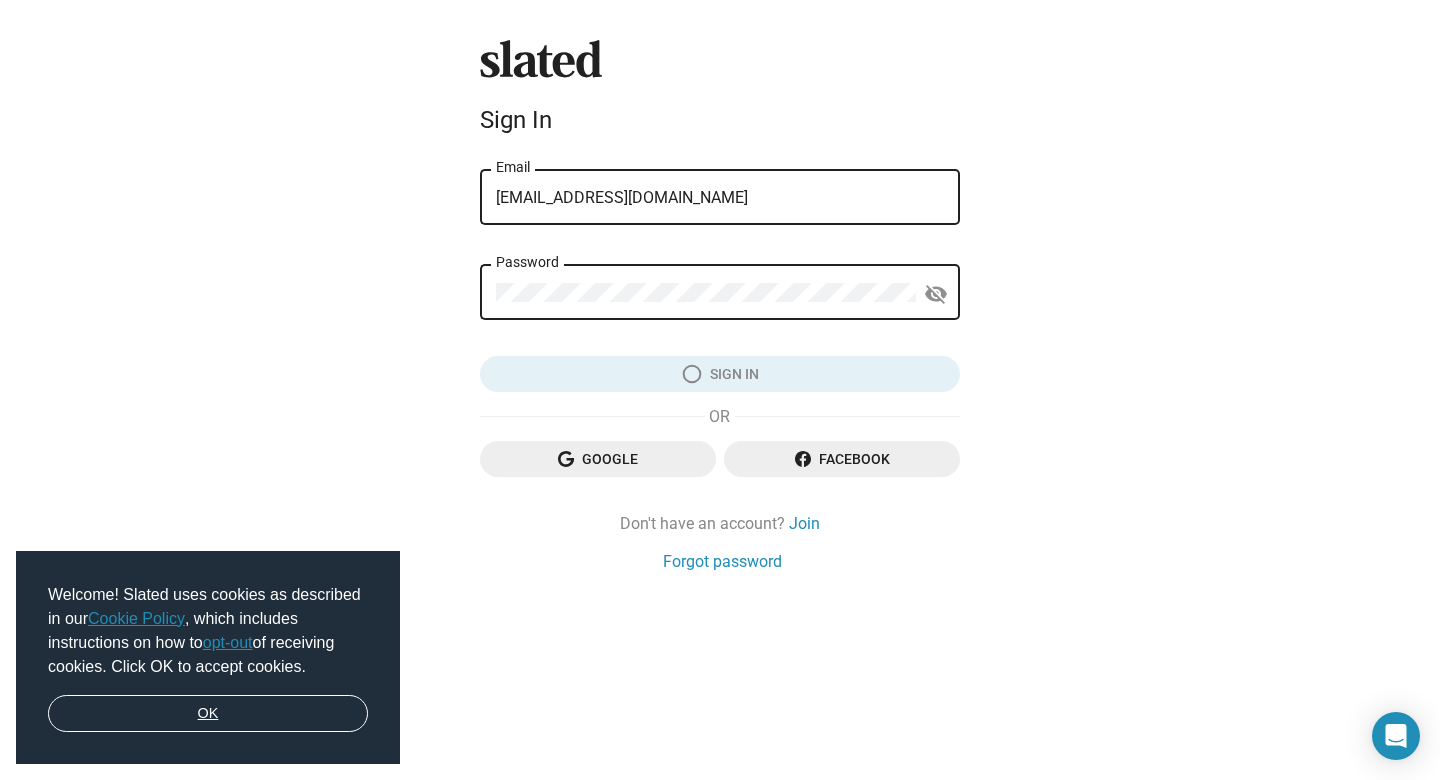 click on "OK" at bounding box center (208, 714) 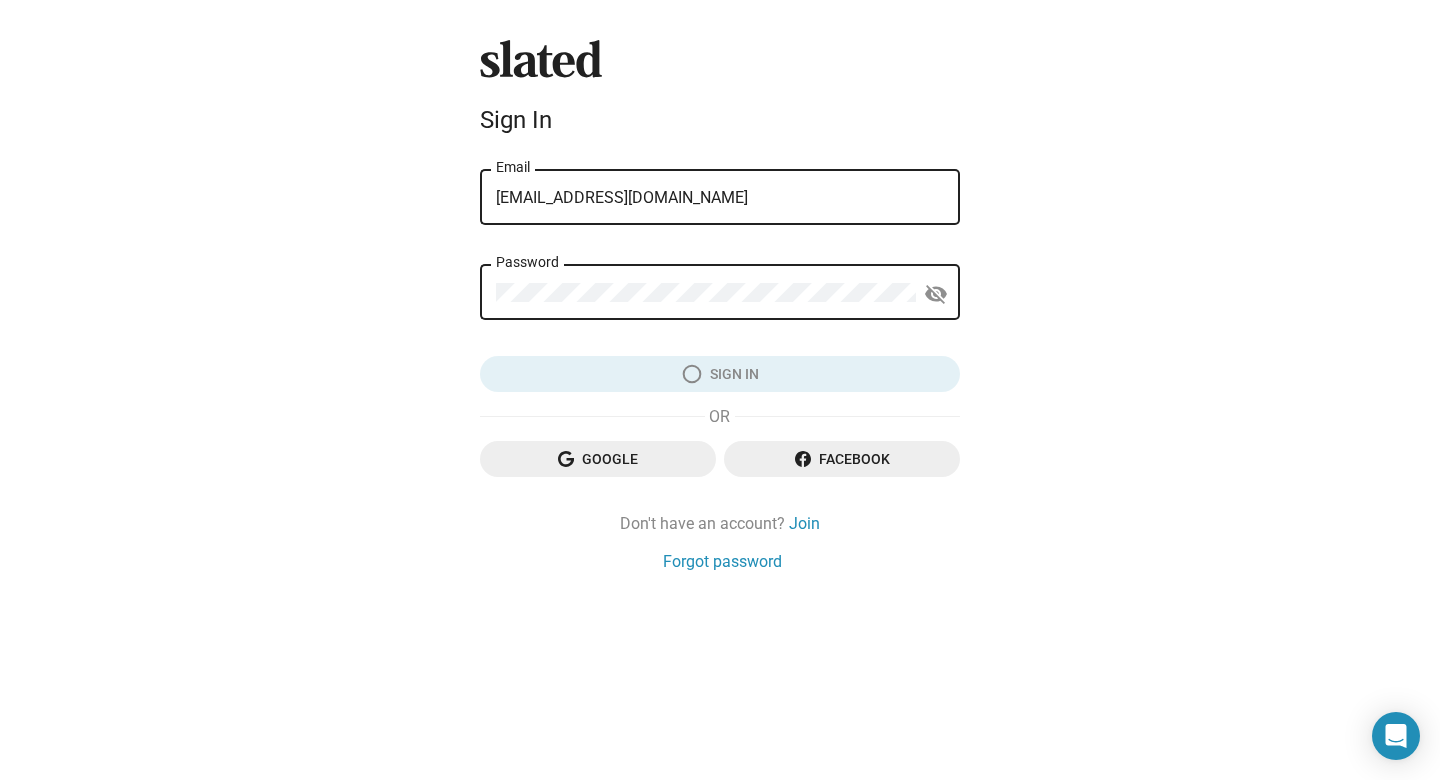 click on "OK" at bounding box center [208, 714] 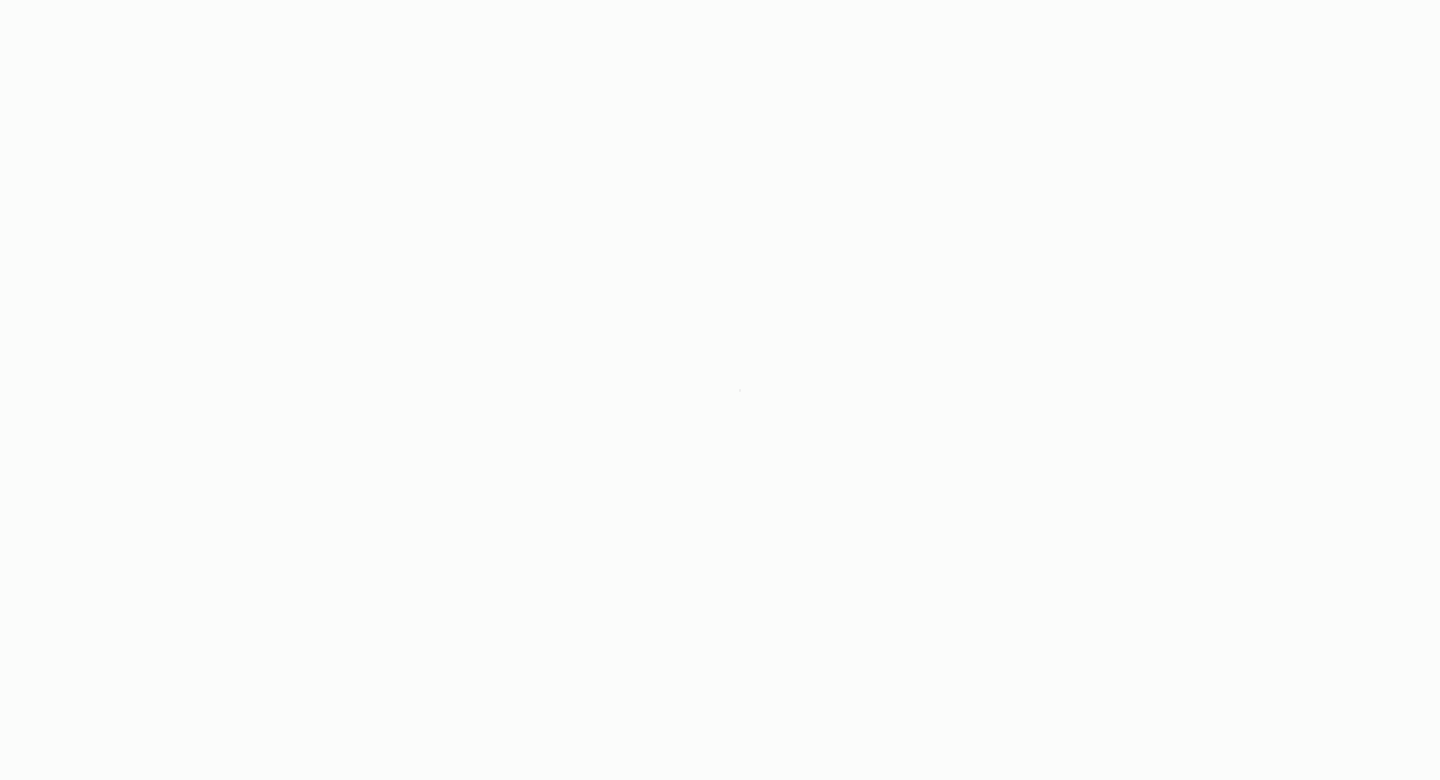 scroll, scrollTop: 0, scrollLeft: 0, axis: both 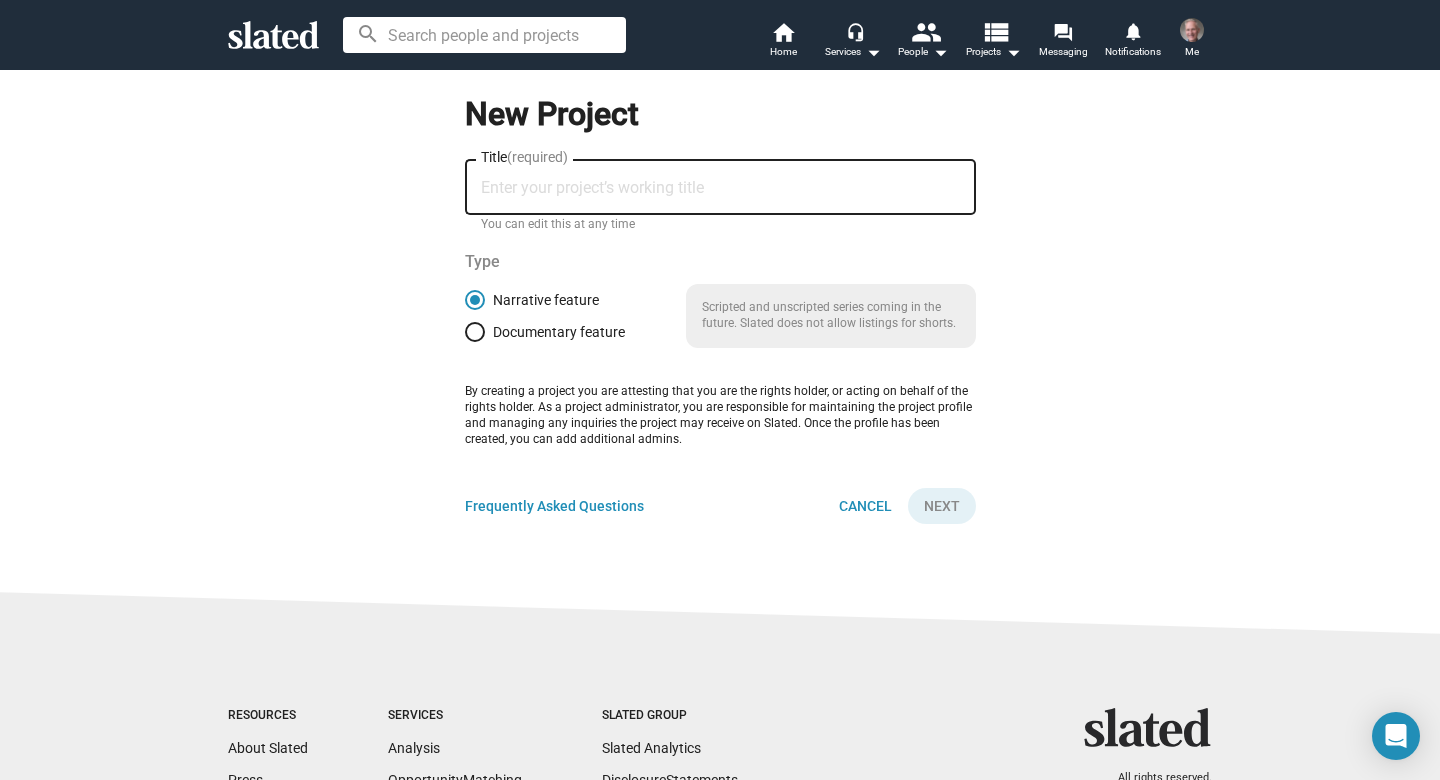 click on "Title  (required)" at bounding box center [720, 188] 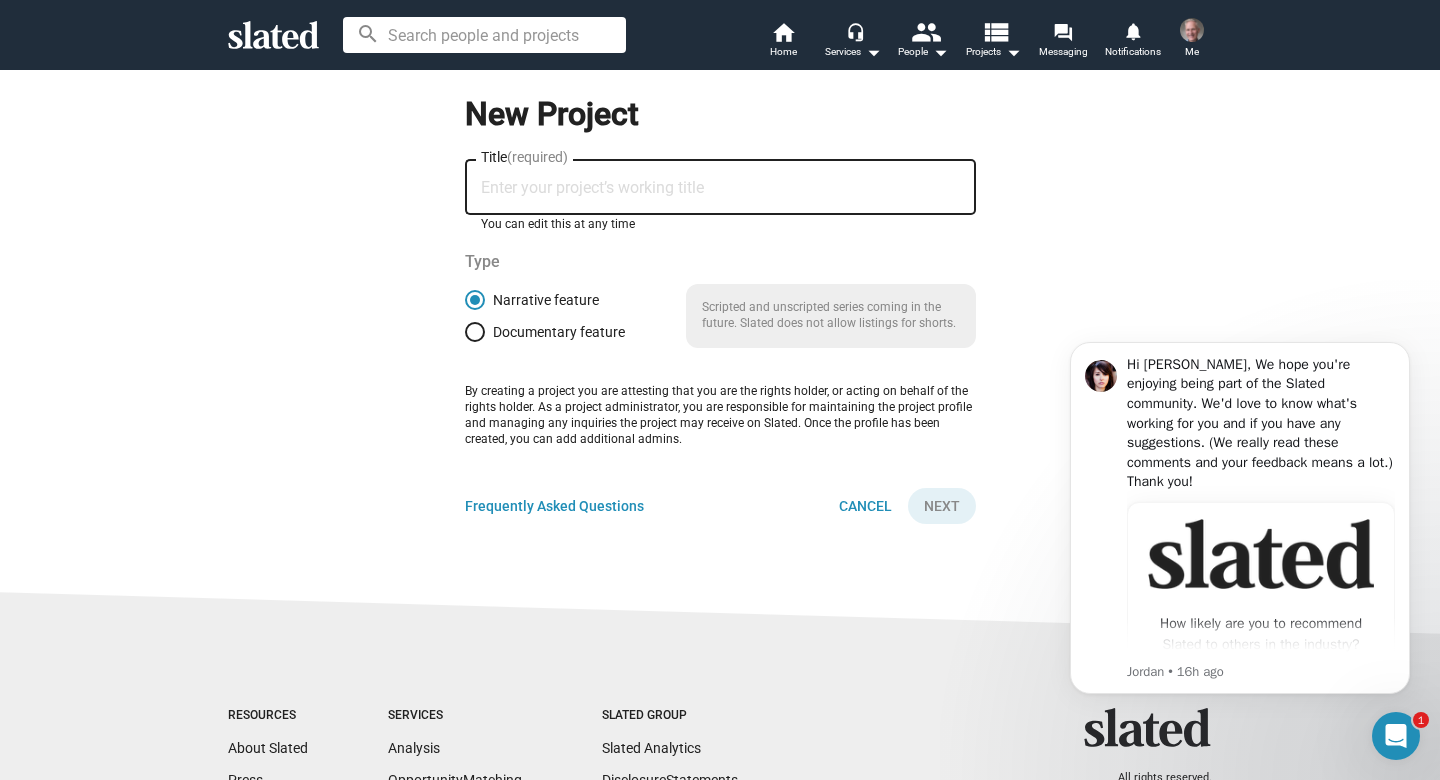 scroll, scrollTop: 0, scrollLeft: 0, axis: both 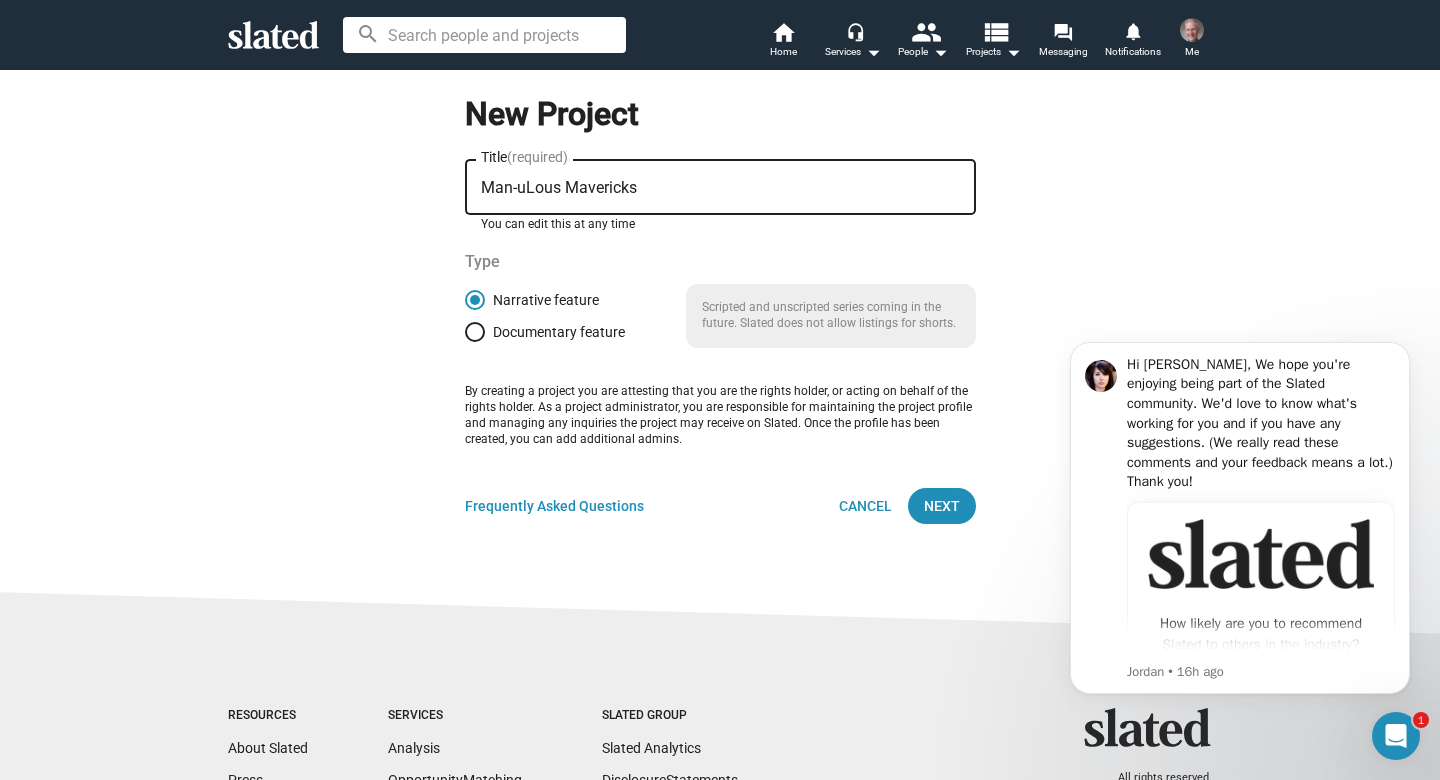 type on "Man-uLous Mavericks" 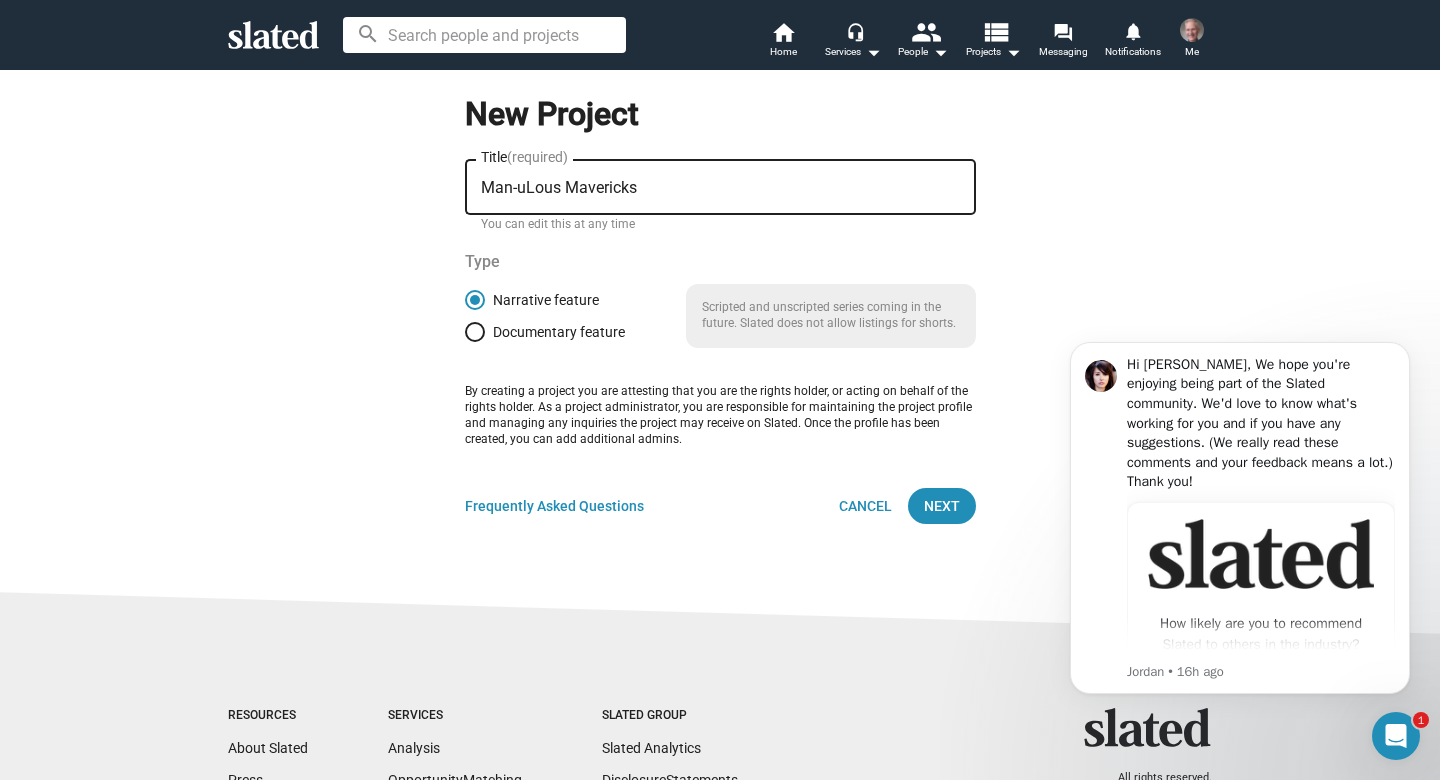 click on "New Project Man-uLous Mavericks Title  (required) You can edit this at any time Type   Narrative feature   Documentary feature Scripted and unscripted series coming in the future. Slated does not allow listings for shorts. By creating a project you are attesting that you are the rights holder, or acting on behalf of the rights holder. As a project administrator, you are responsible for maintaining the project profile and managing any inquiries the project may receive on Slated. Once the profile has been created, you can add additional admins. Frequently Asked Questions Cancel Next" 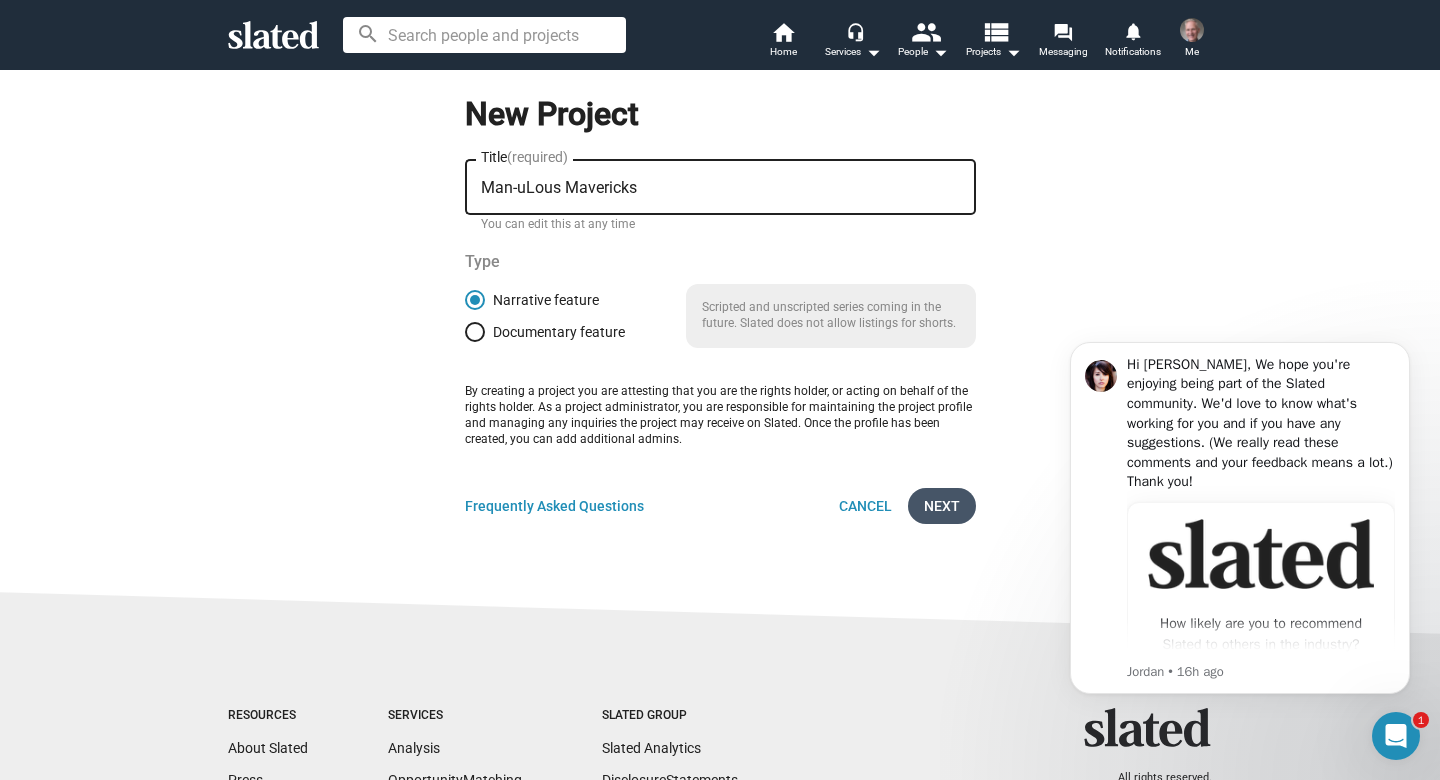 click on "Next" 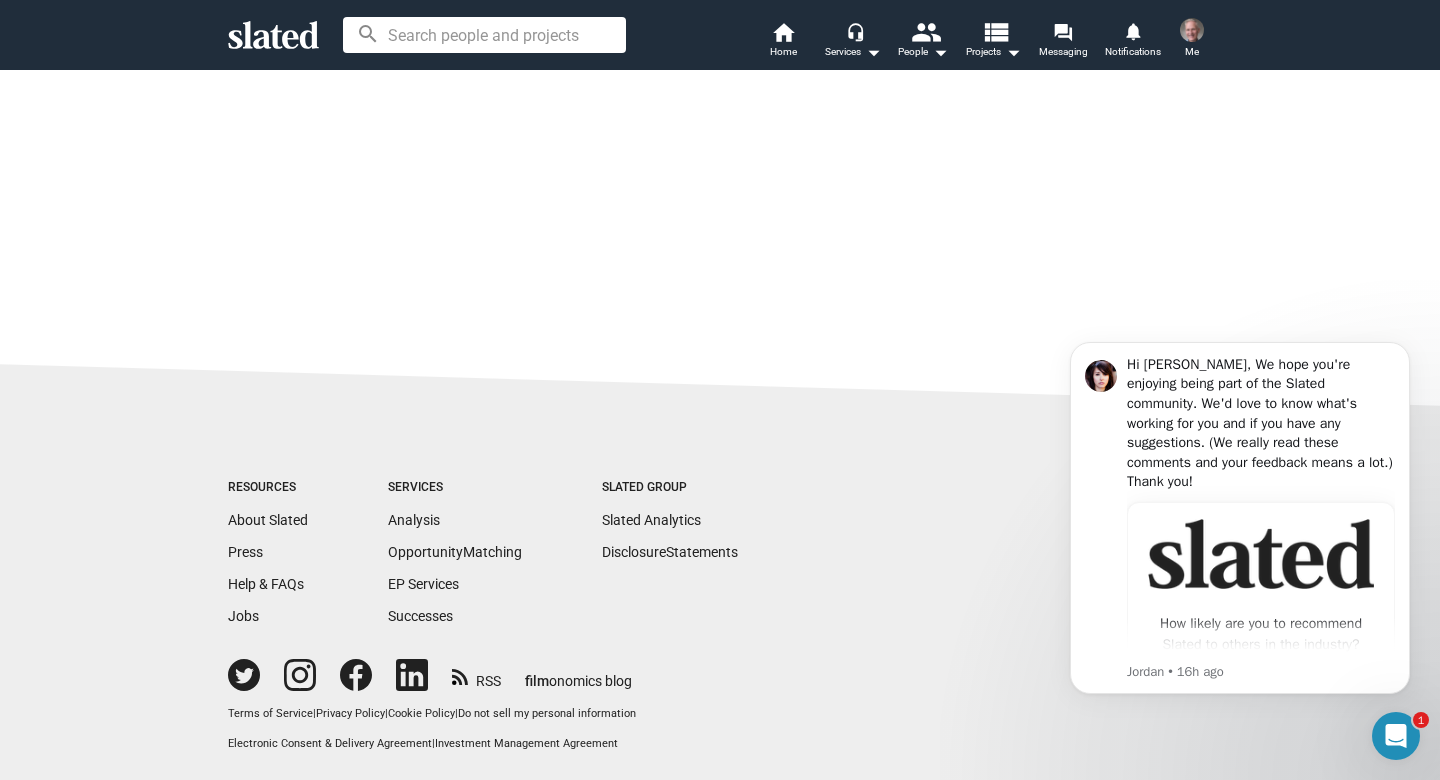 click 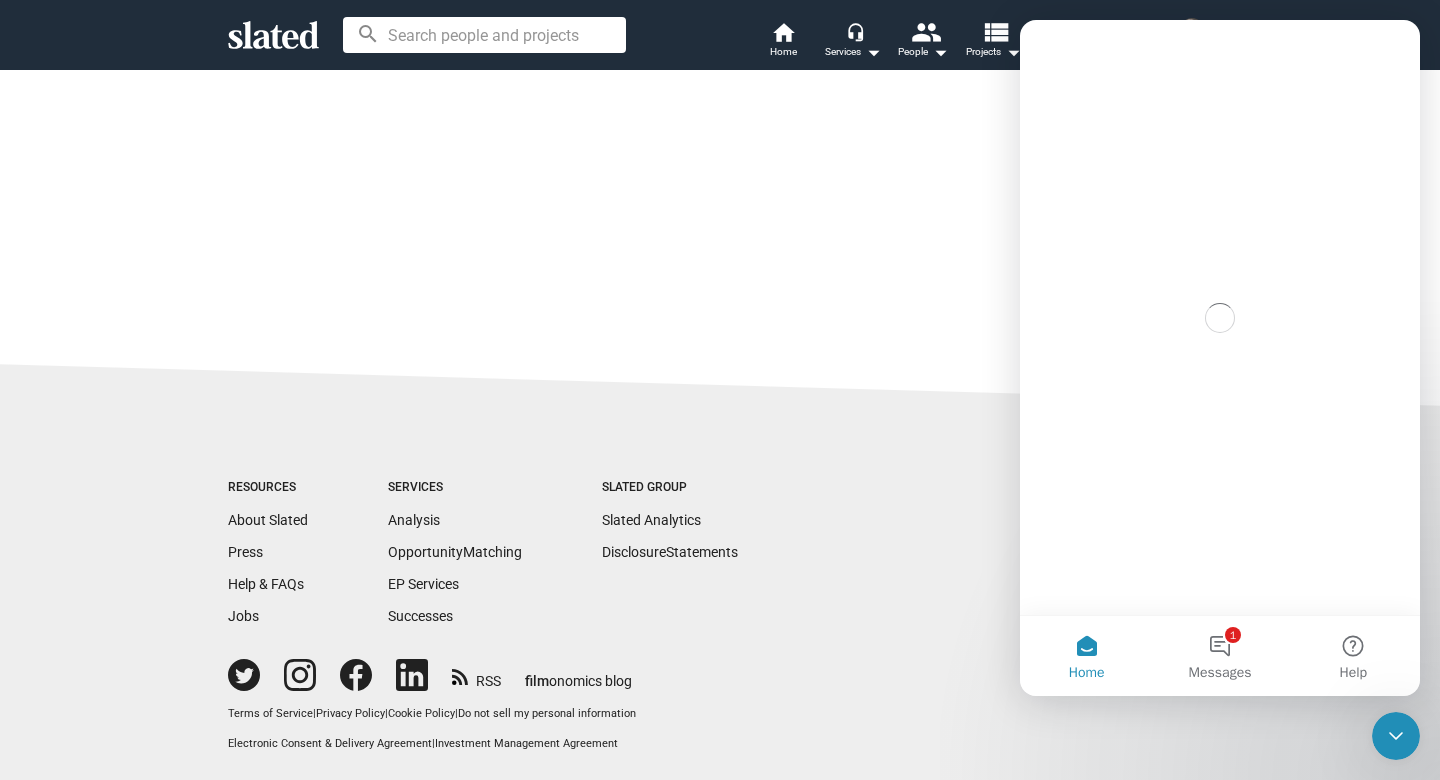 scroll, scrollTop: 0, scrollLeft: 0, axis: both 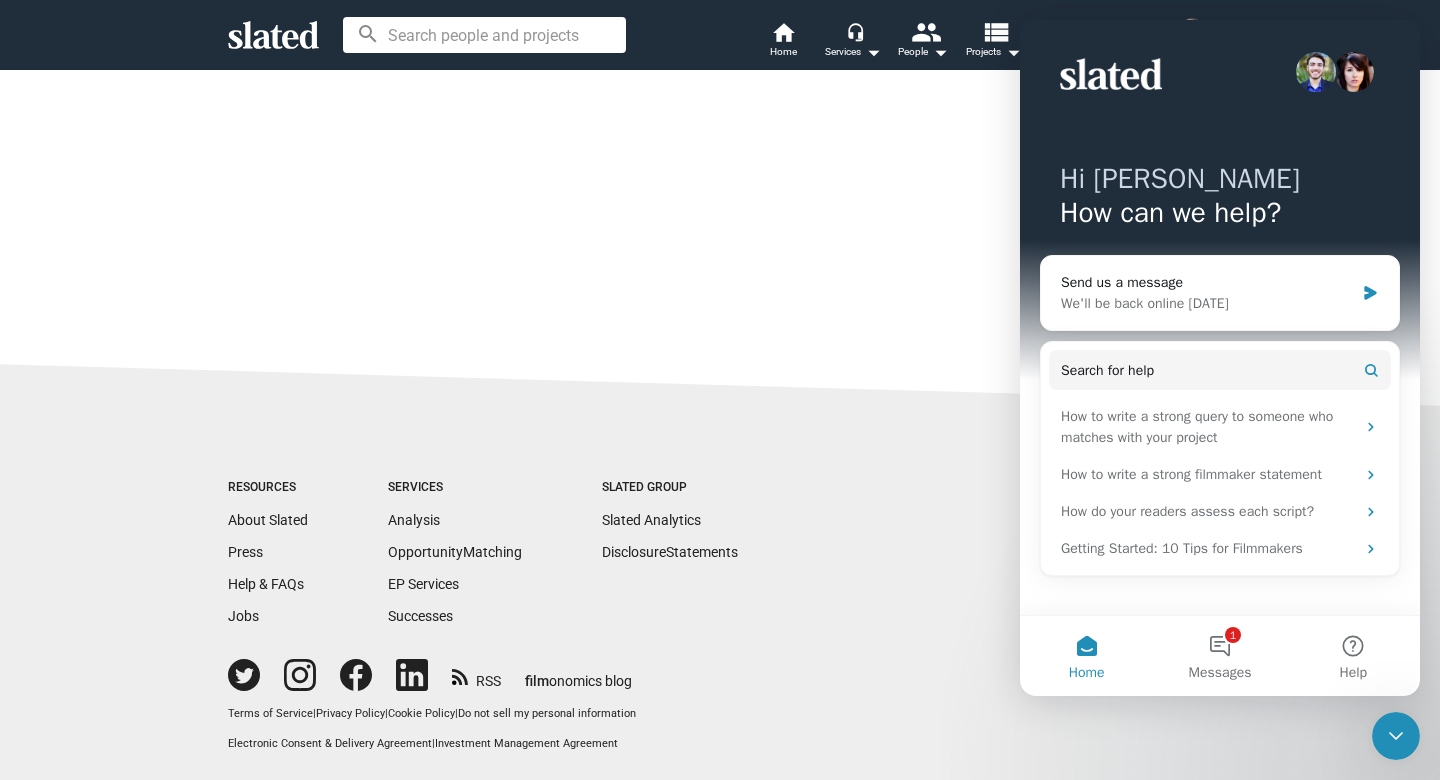 click on "Resources About Slated Press Help & FAQs Jobs Services Analysis Opportunity  Matching EP Services Successes Slated Group Slated Analytics Disclosure  Statements  RSS  film onomics blog Terms of Service  |  Privacy Policy  |  Cookie Policy  |  Do not sell my personal information Electronic Consent & Delivery Agreement  |  Investment Management Agreement
All rights reserved. © 2025 Slated, Inc." at bounding box center [720, 570] 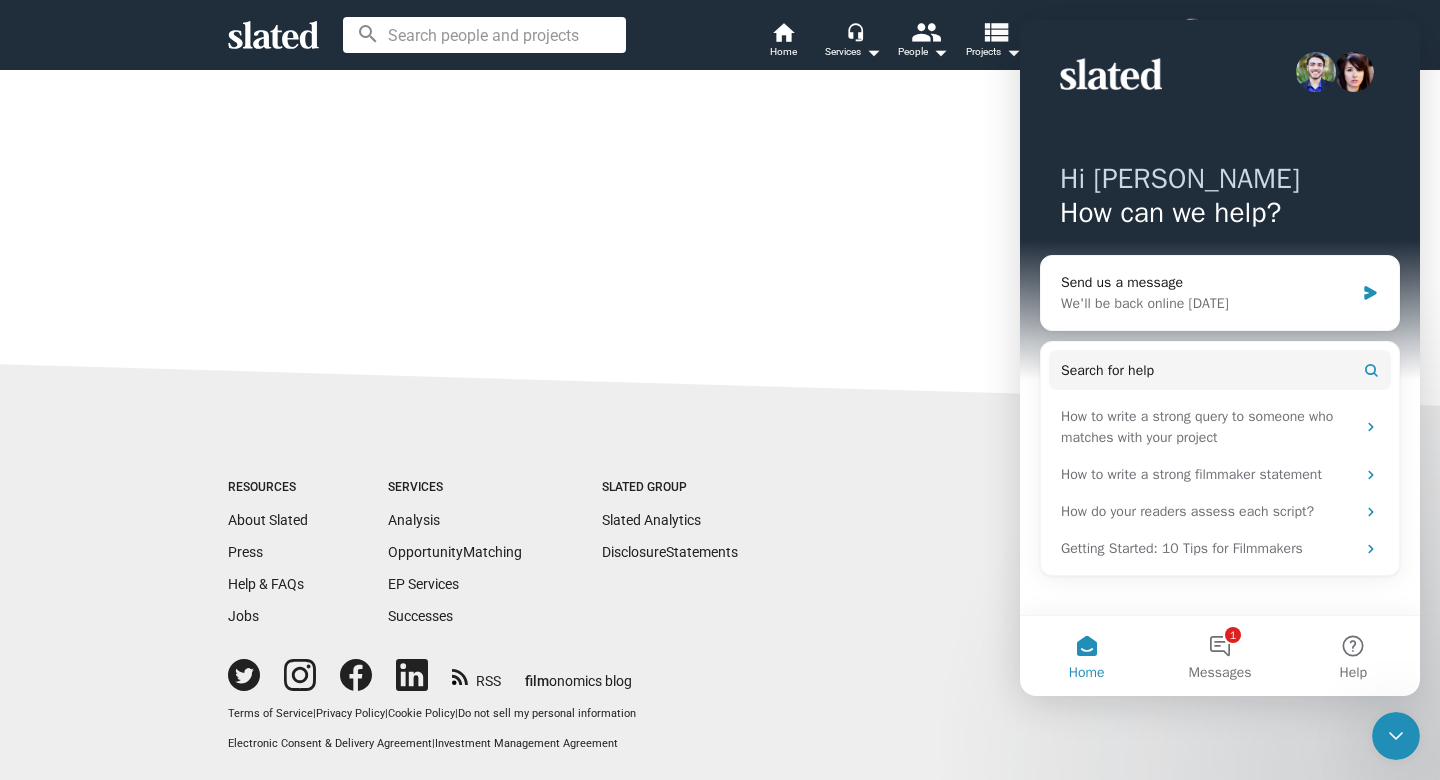 click 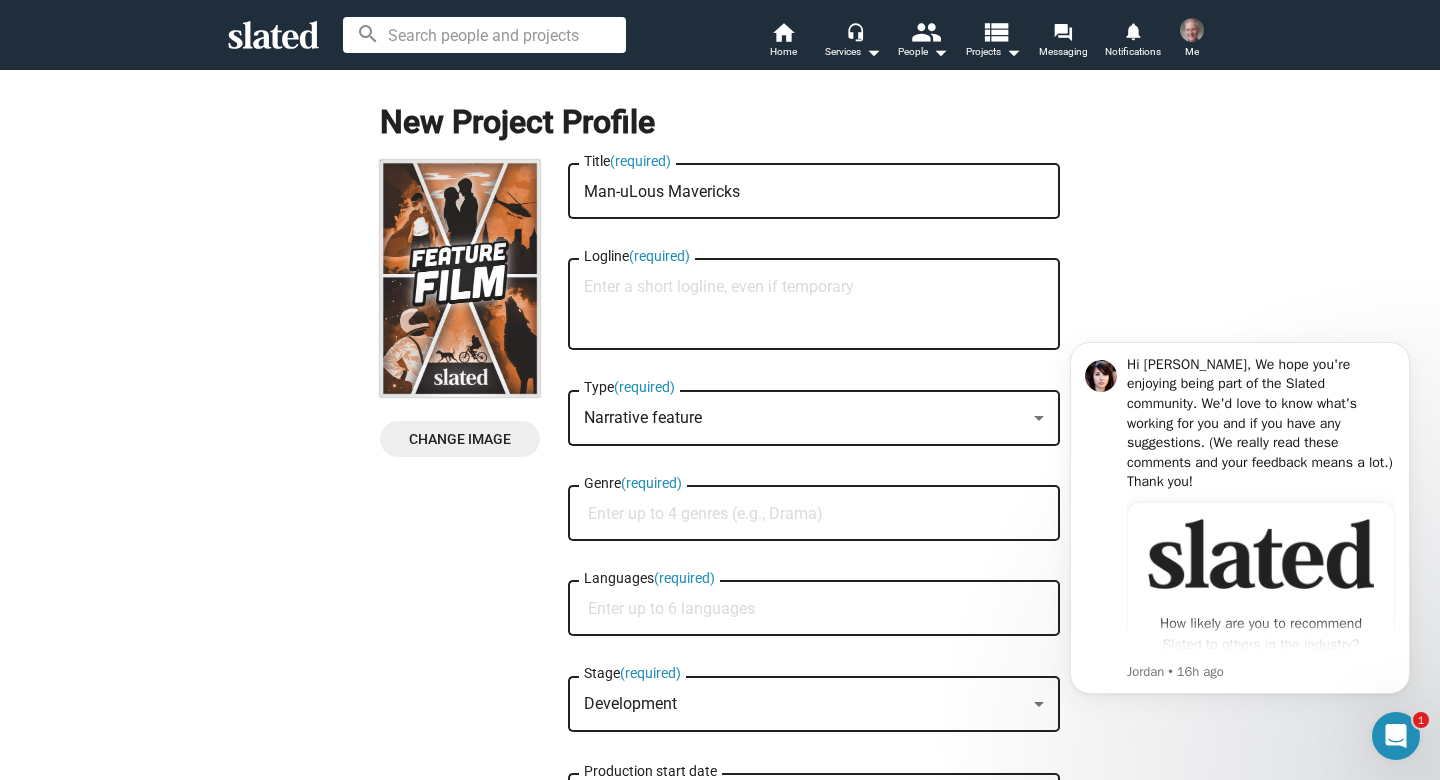 scroll, scrollTop: 0, scrollLeft: 0, axis: both 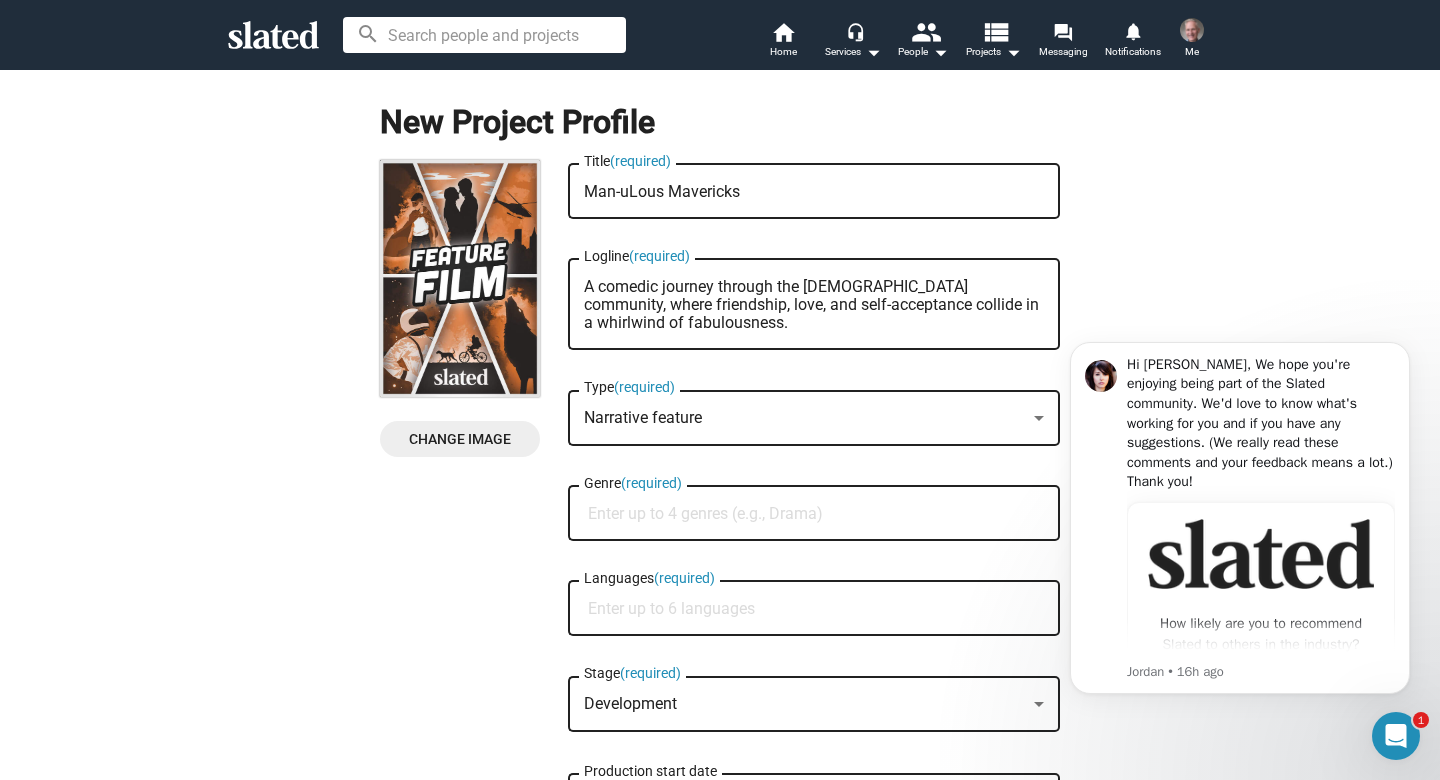 type on "A comedic journey through the [DEMOGRAPHIC_DATA] community, where friendship, love, and self-acceptance collide in a whirlwind of fabulousness." 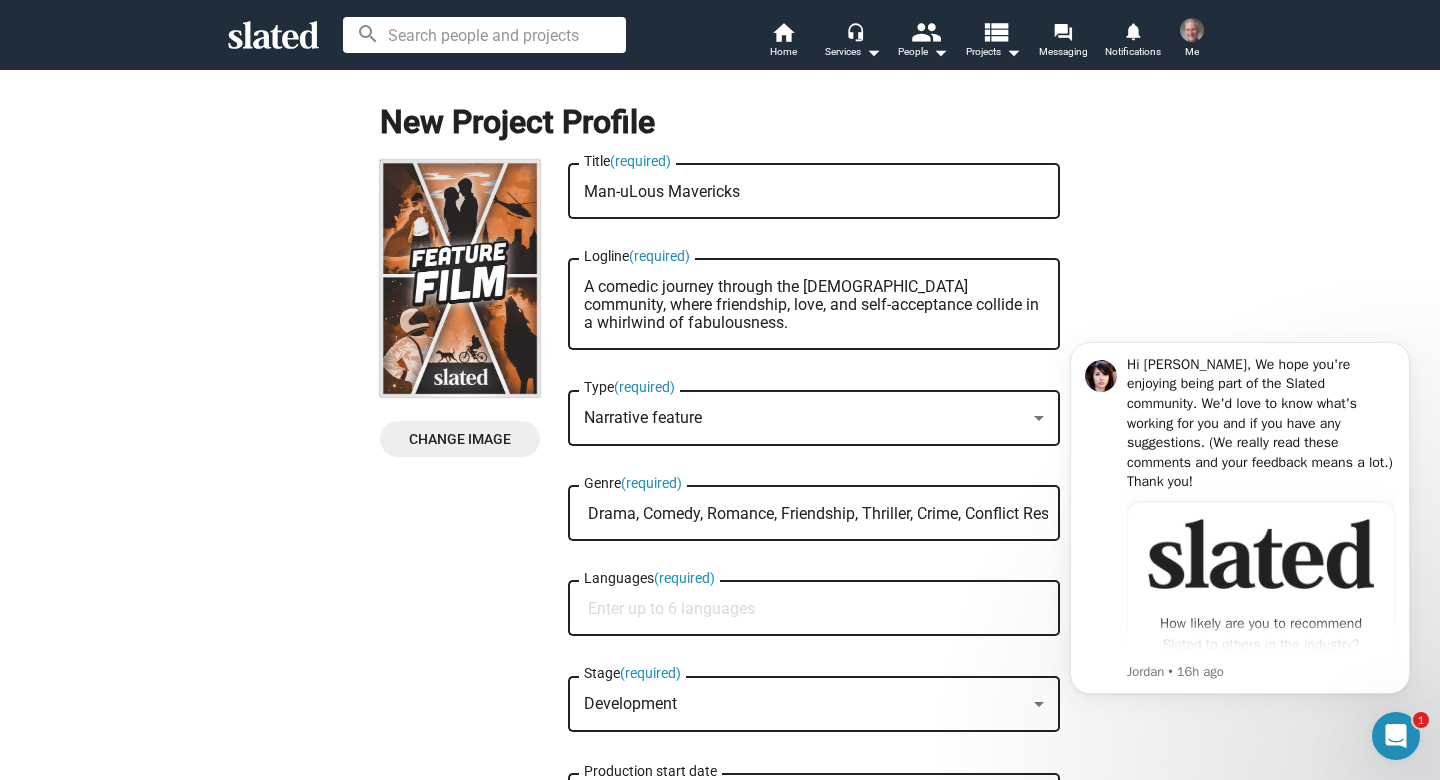 type on "Drama, Comedy, Romance, Friendship, Thriller, Crime, Conflict Resolution, Family, Character-driven, Action, Conflict, Fashion" 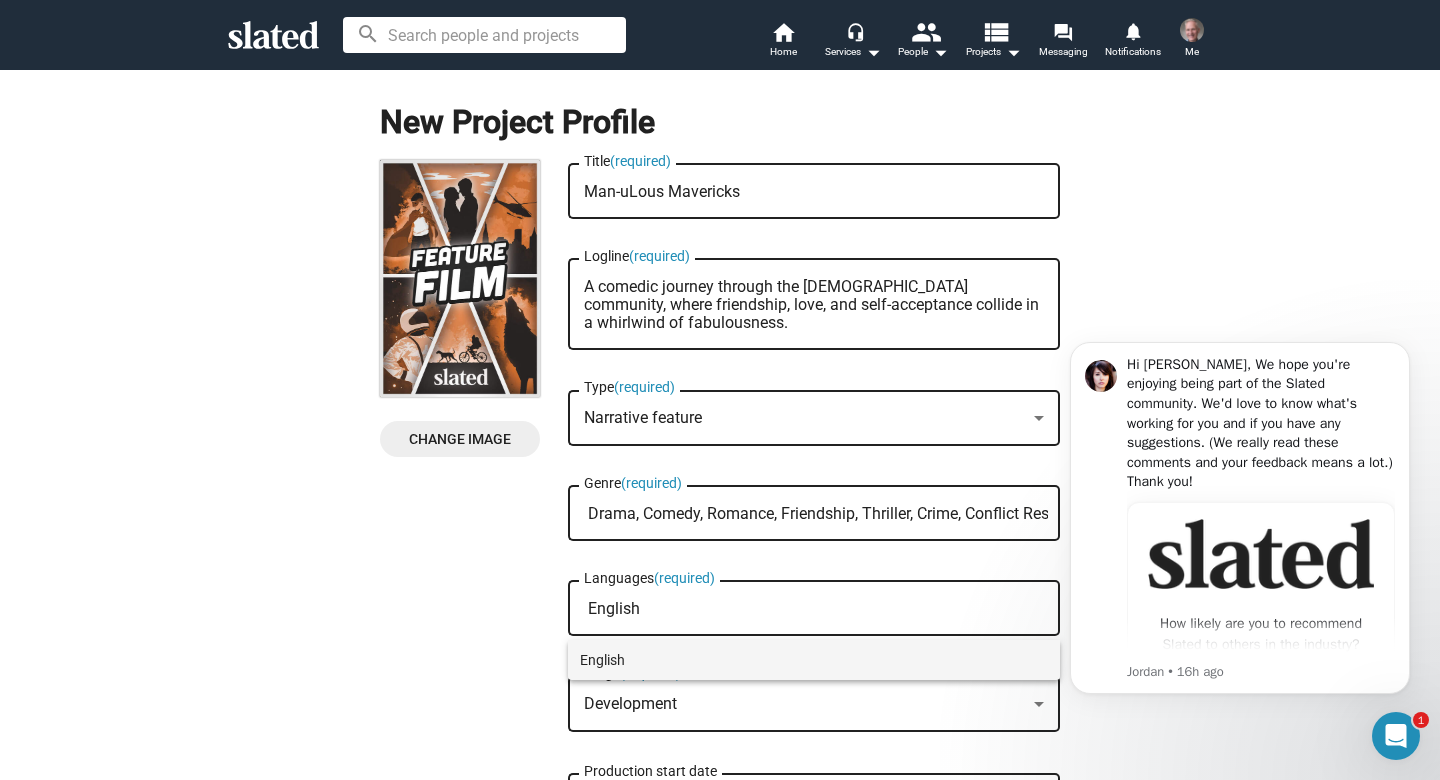 type on "English" 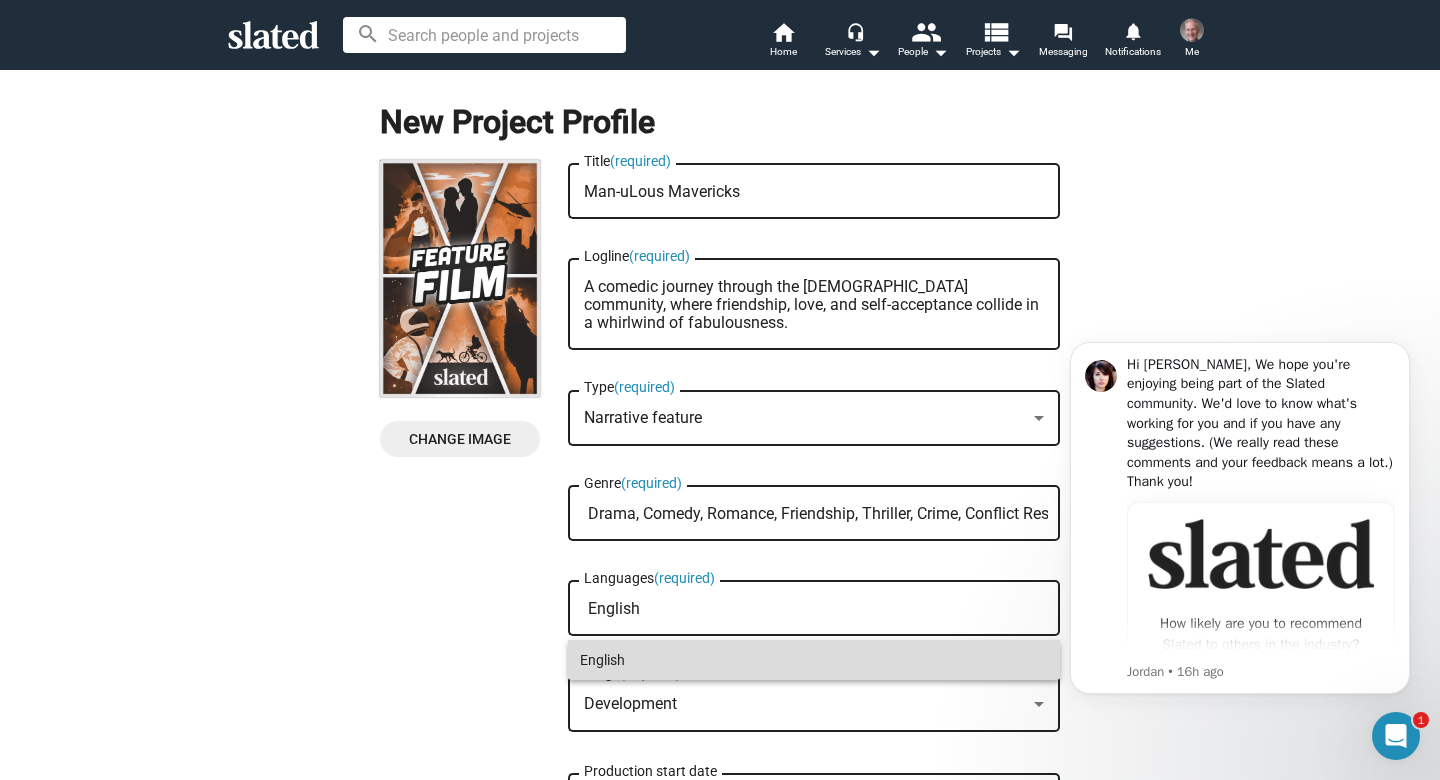 click on "English" at bounding box center [814, 660] 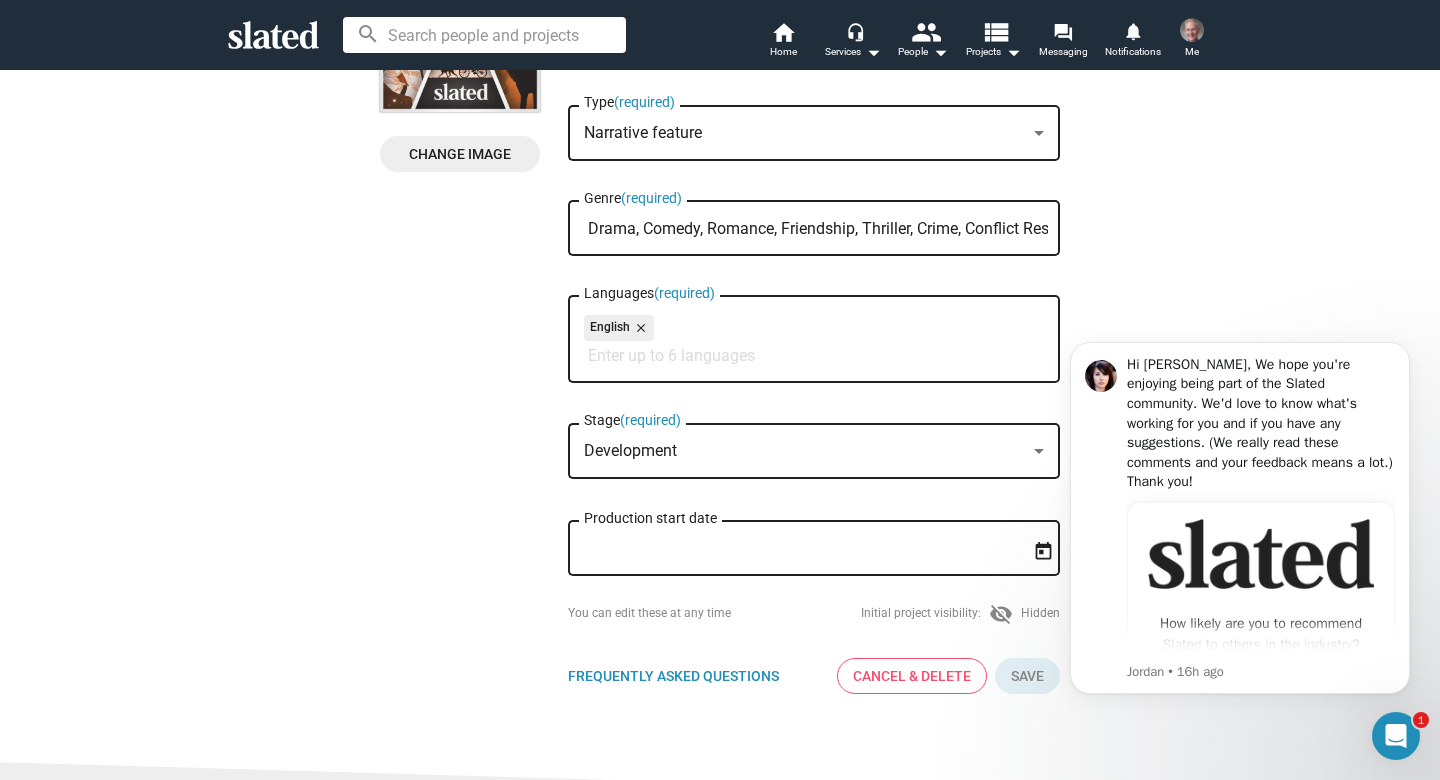 scroll, scrollTop: 286, scrollLeft: 0, axis: vertical 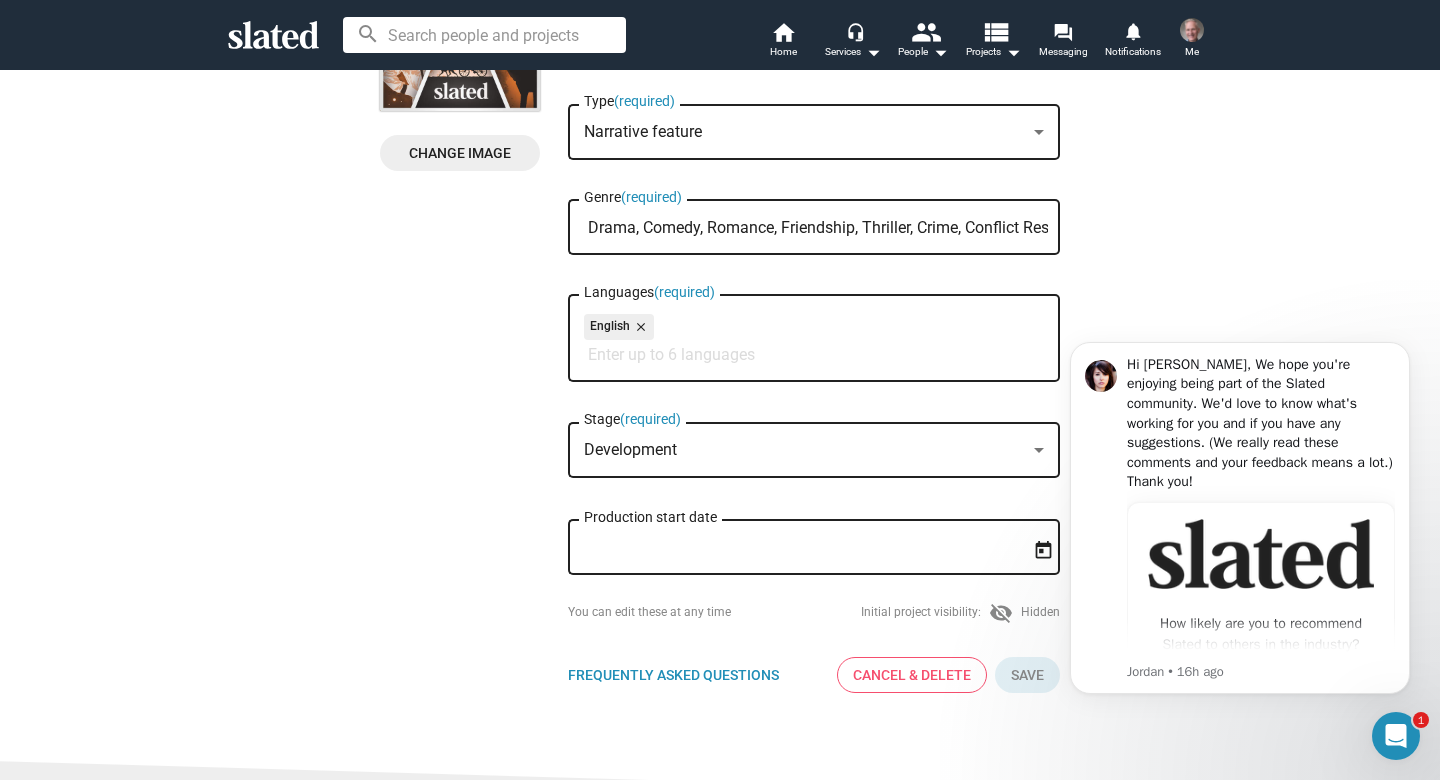 click at bounding box center [1039, 450] 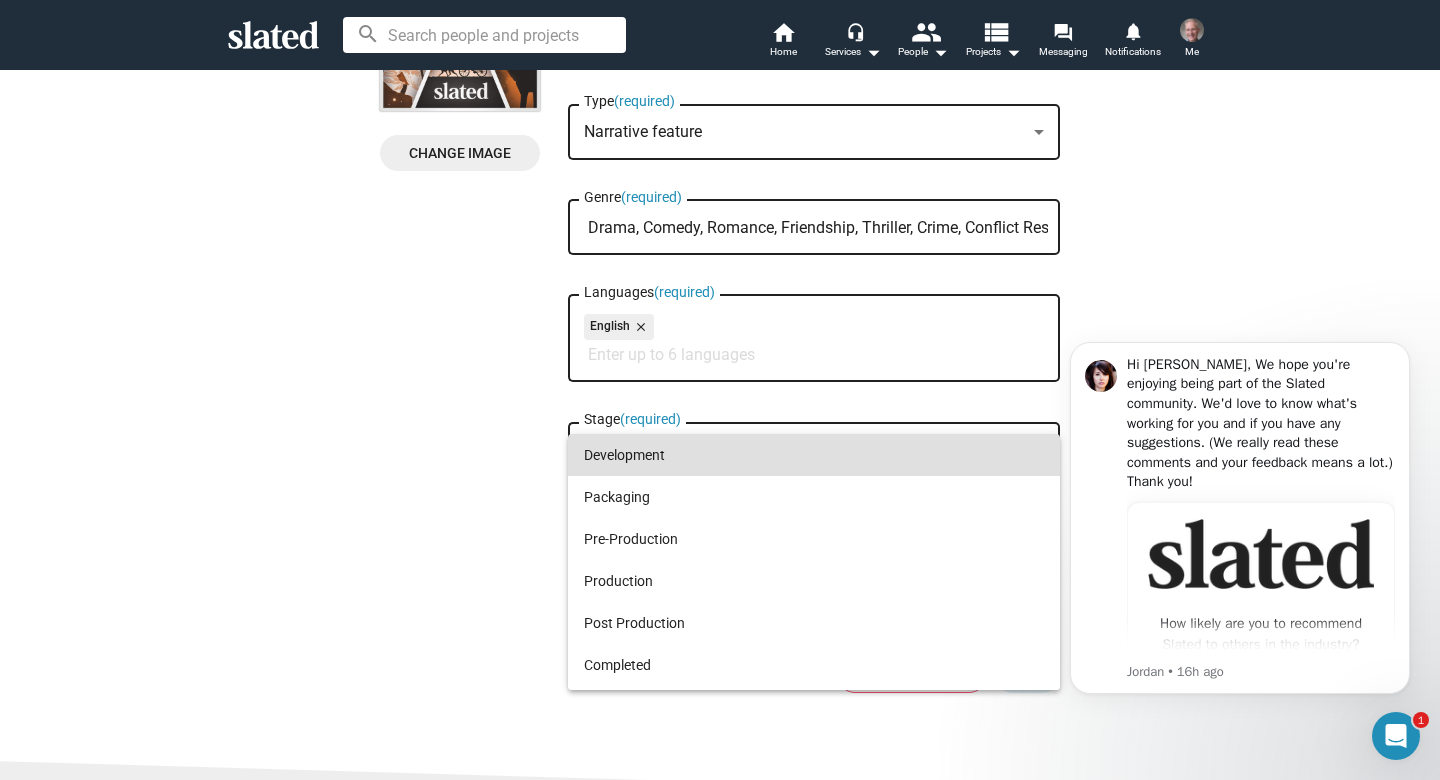 click on "Development" at bounding box center [814, 455] 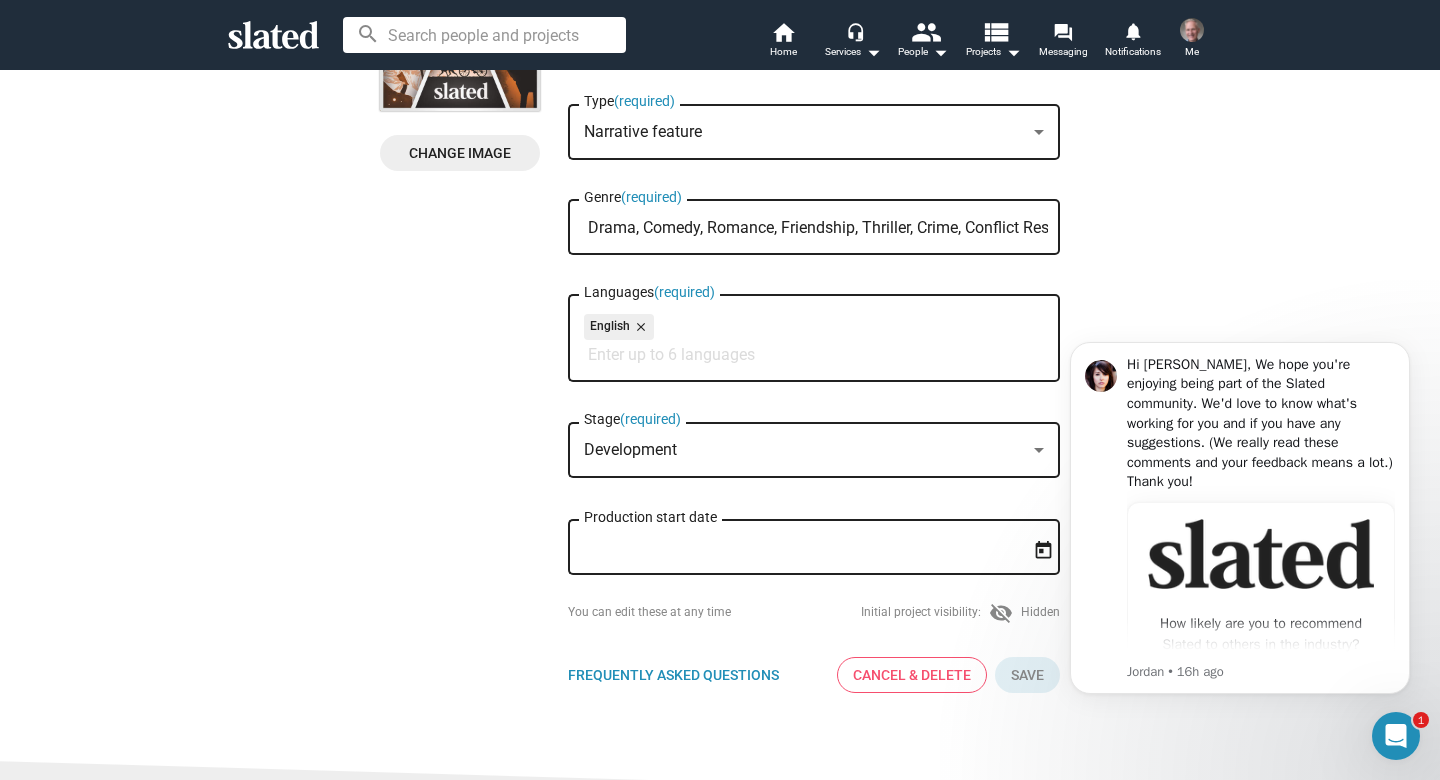 click 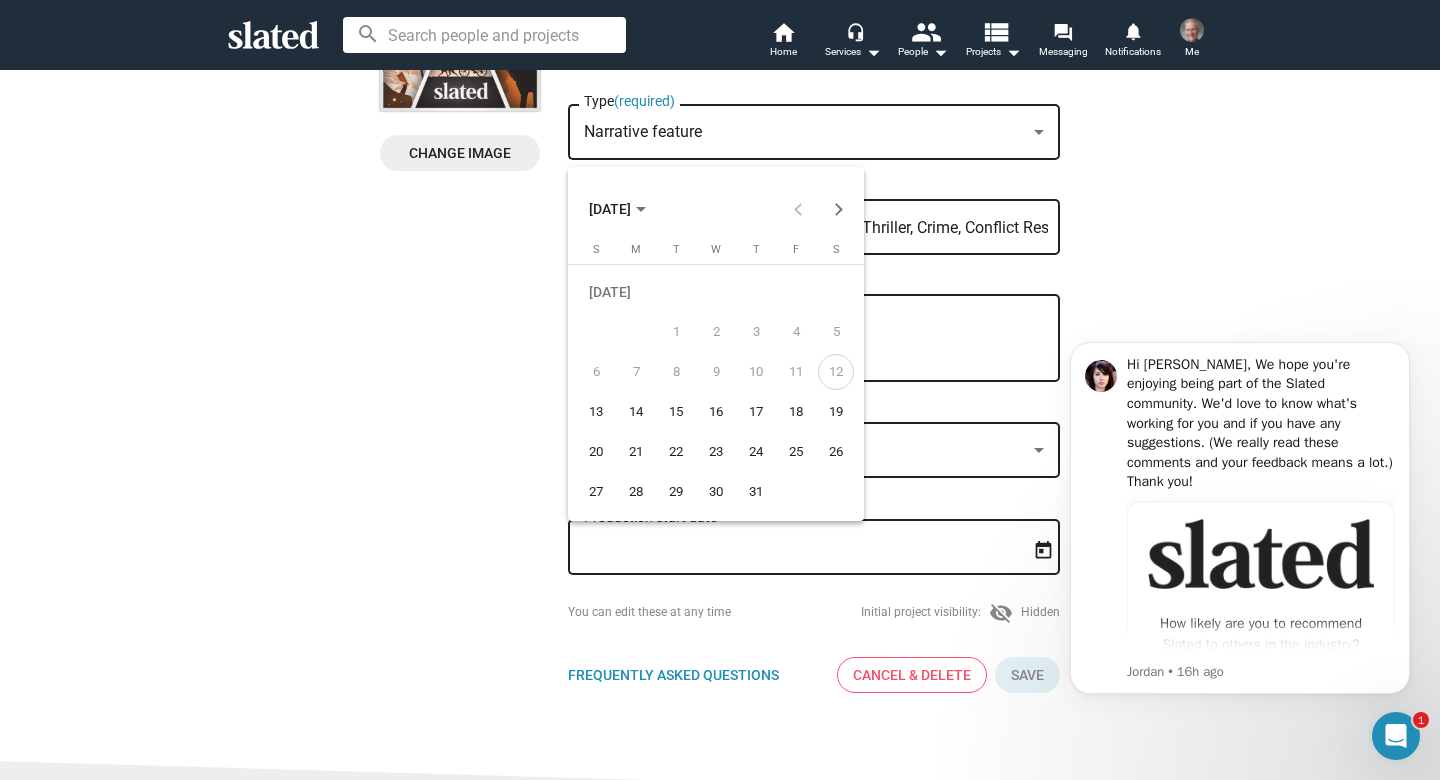 click at bounding box center [720, 390] 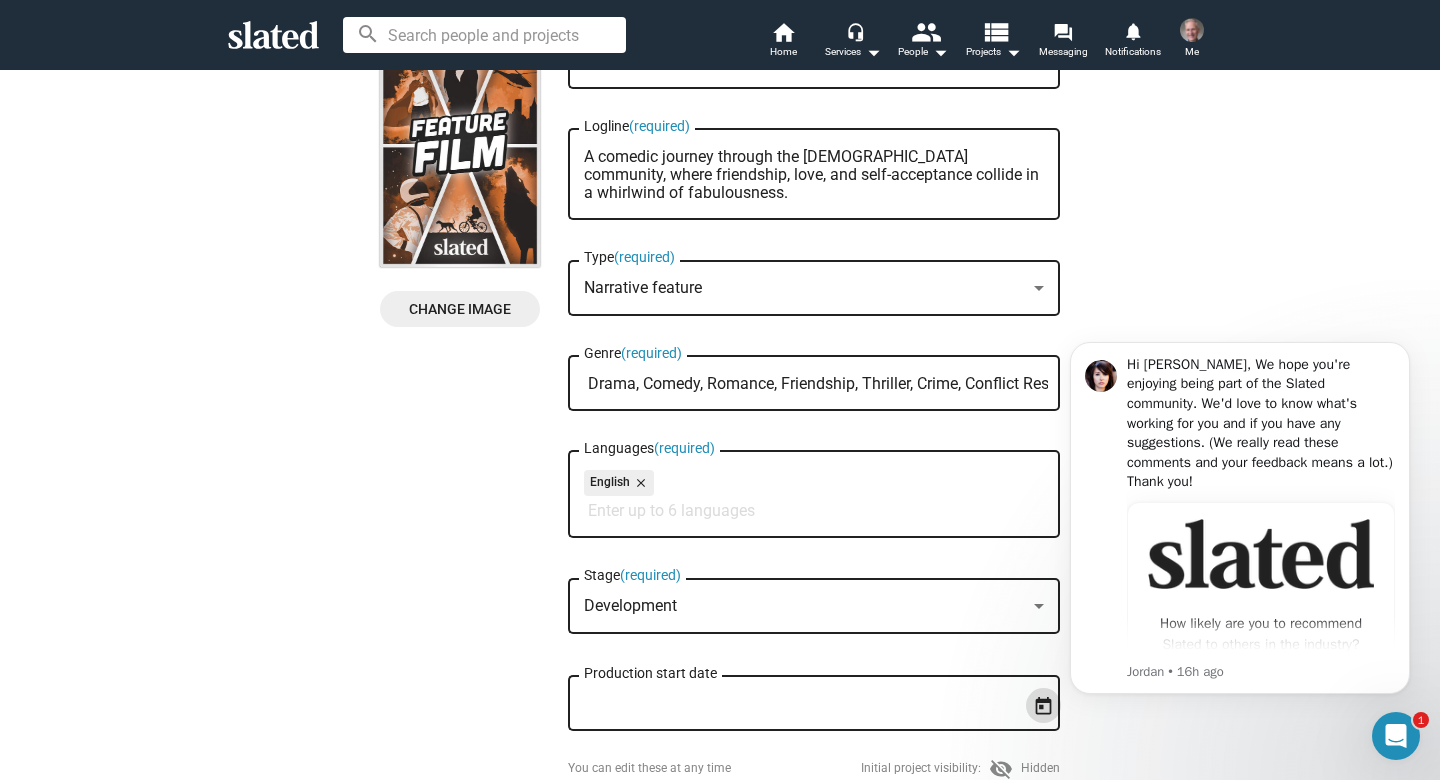 scroll, scrollTop: 119, scrollLeft: 0, axis: vertical 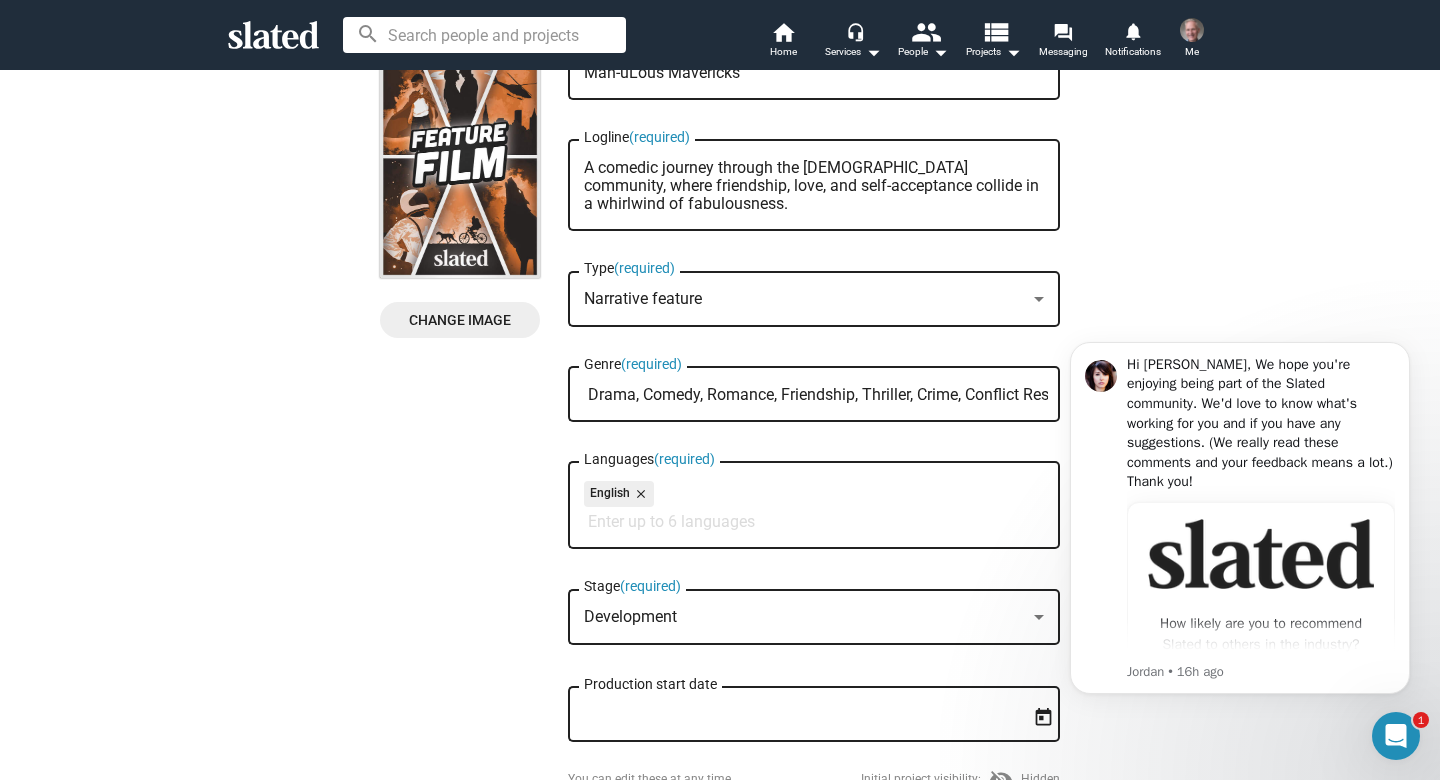 drag, startPoint x: 781, startPoint y: 395, endPoint x: 918, endPoint y: 394, distance: 137.00365 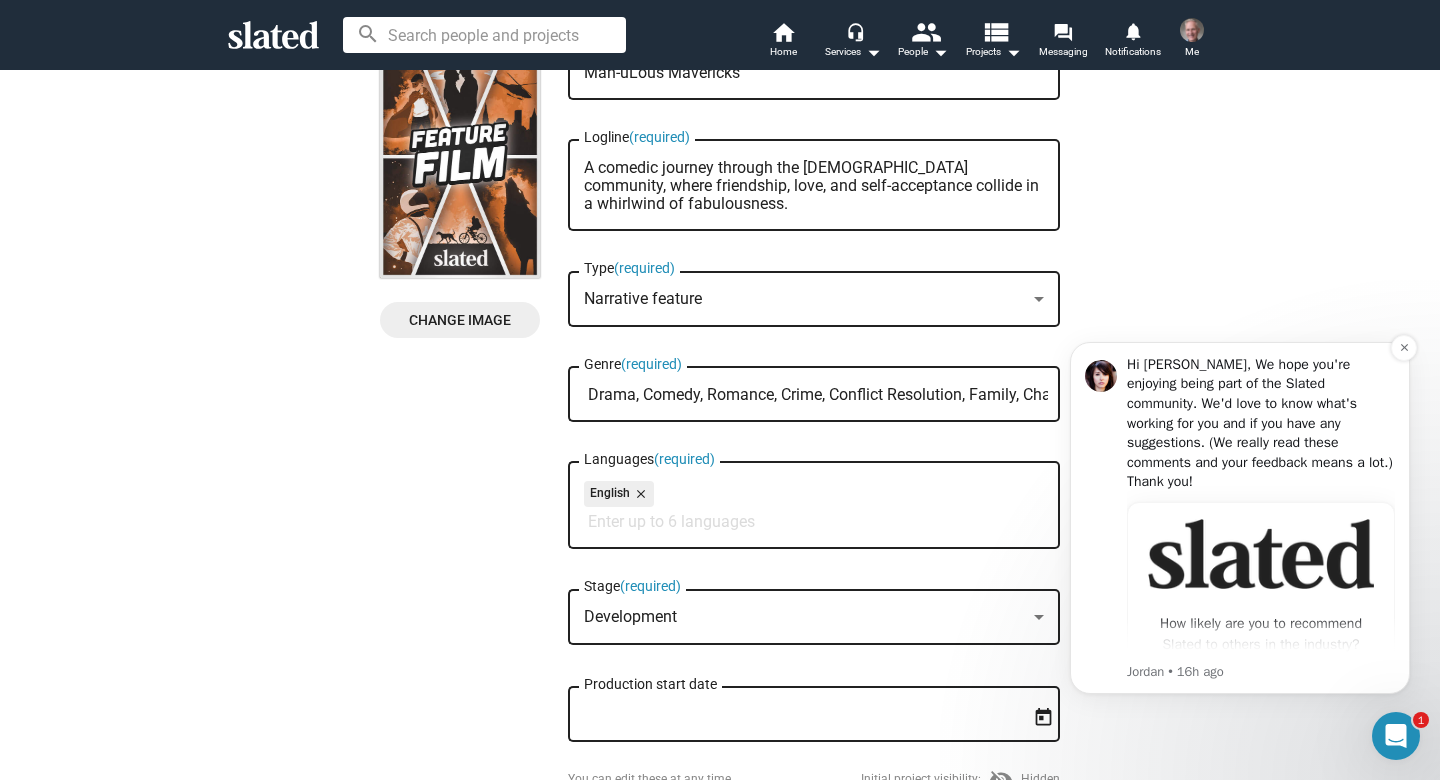 drag, startPoint x: 1872, startPoint y: 707, endPoint x: 1083, endPoint y: 420, distance: 839.5773 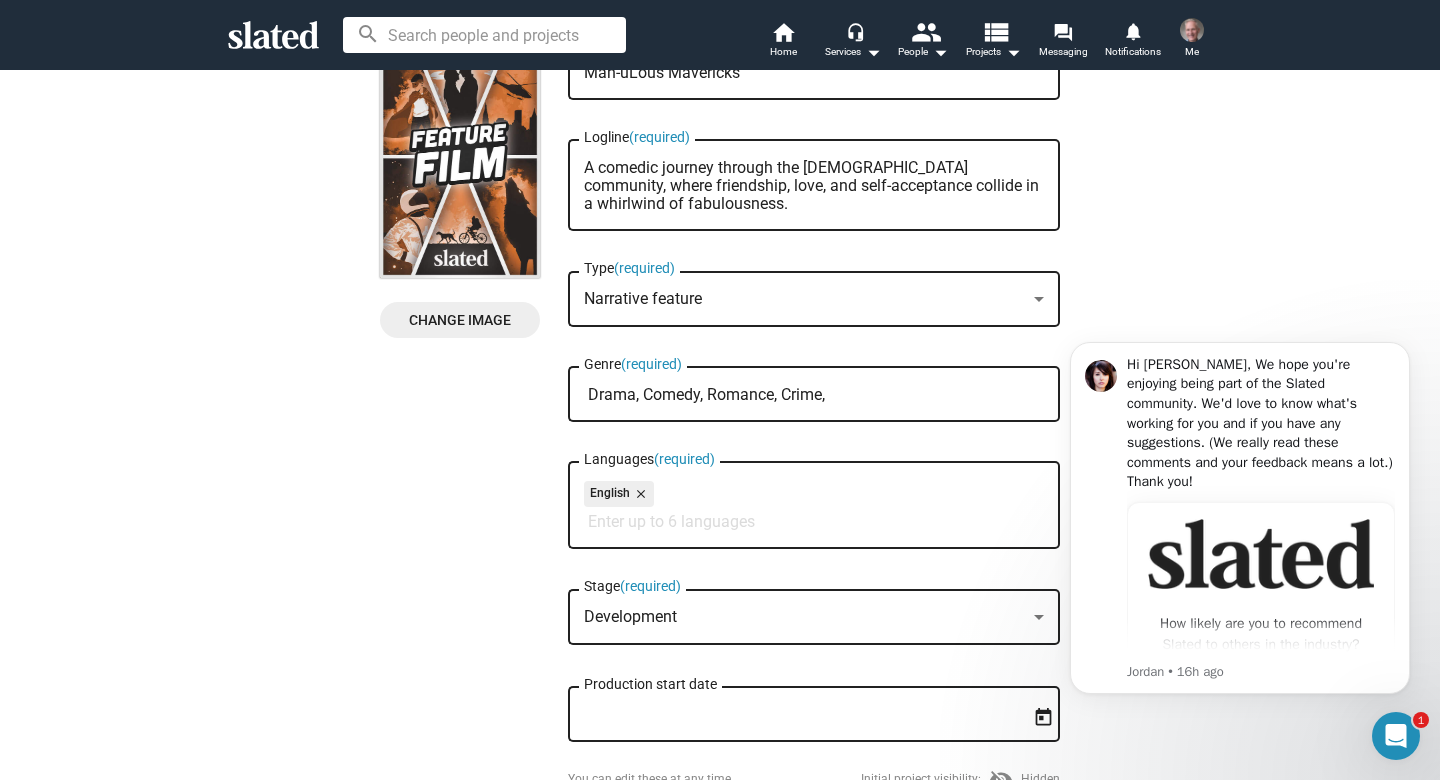 type on "Drama, Comedy, Romance, Crime," 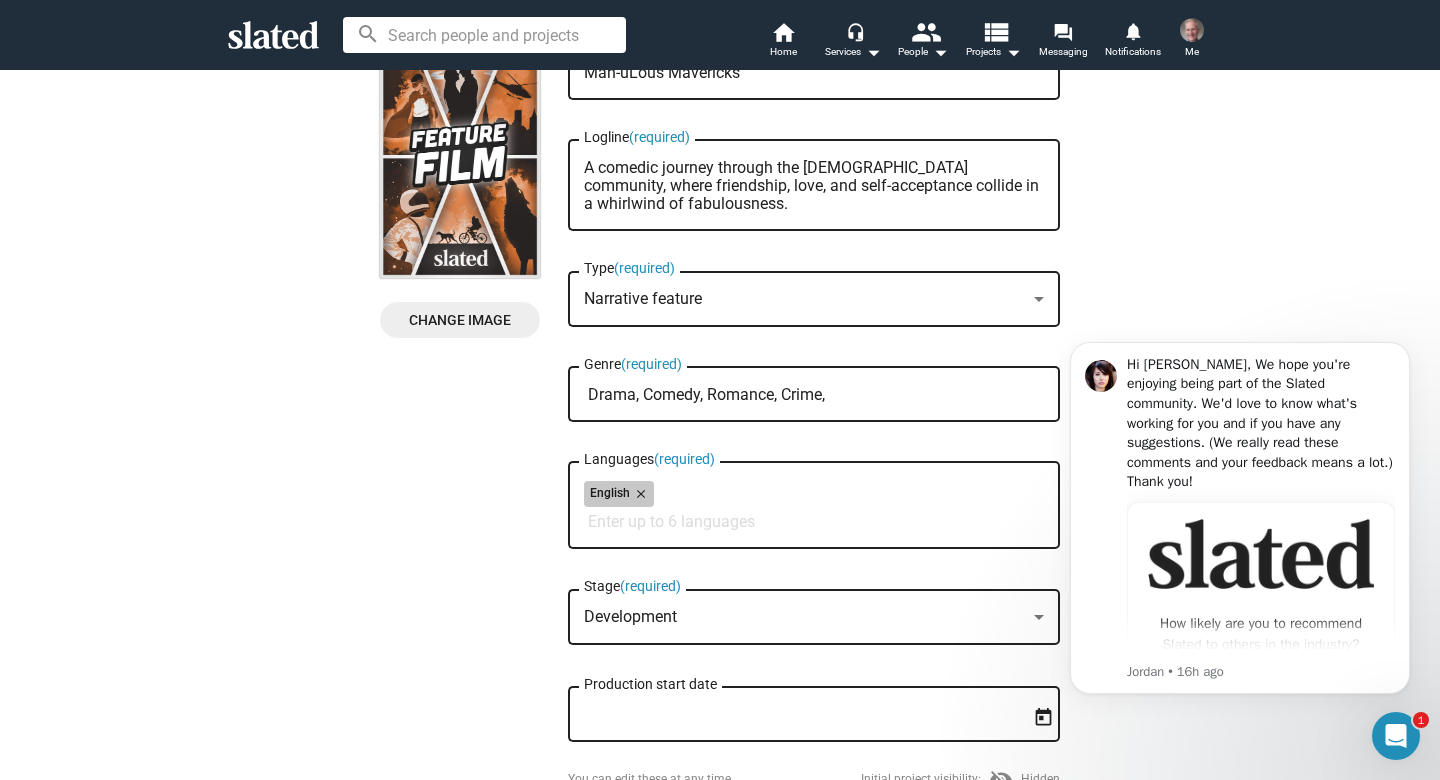 click on "English close" at bounding box center (814, 497) 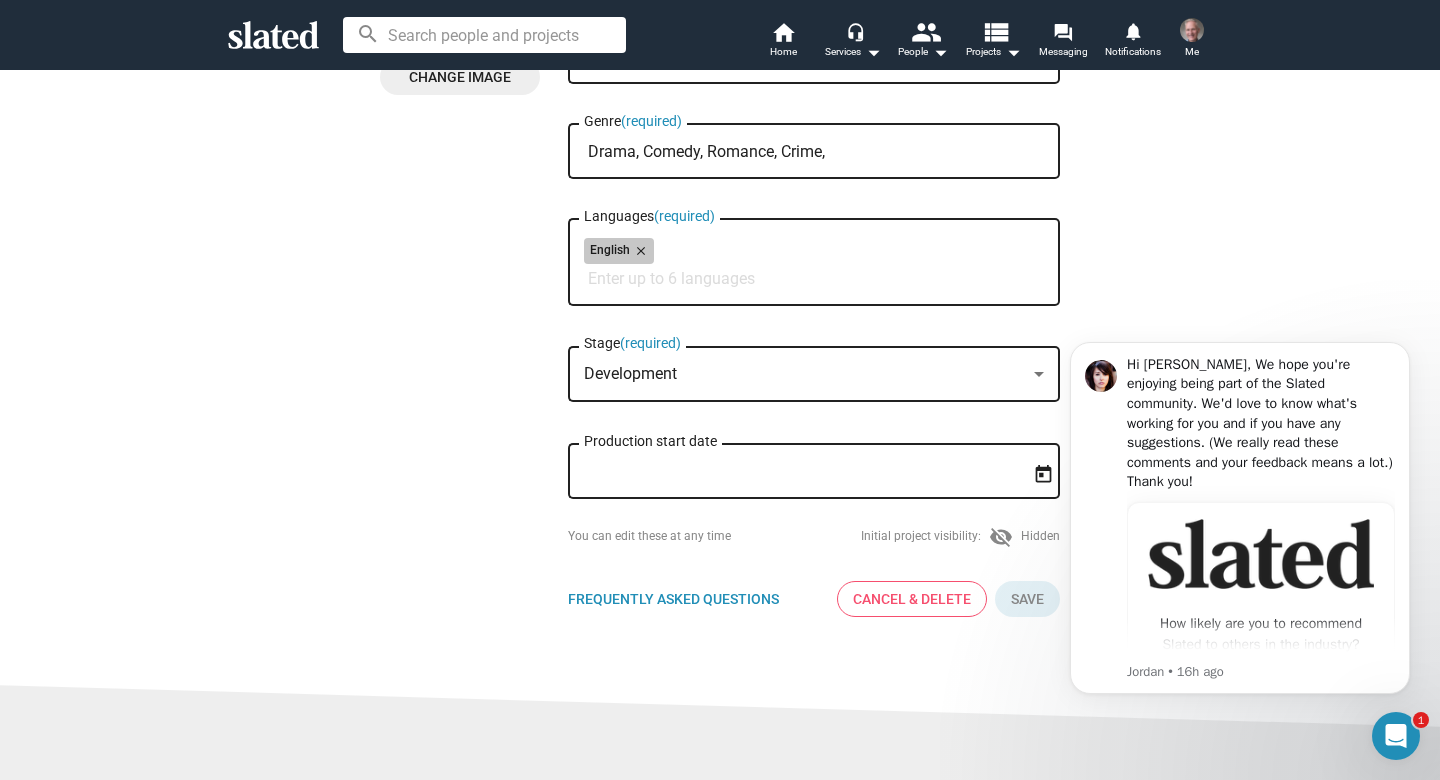 scroll, scrollTop: 365, scrollLeft: 0, axis: vertical 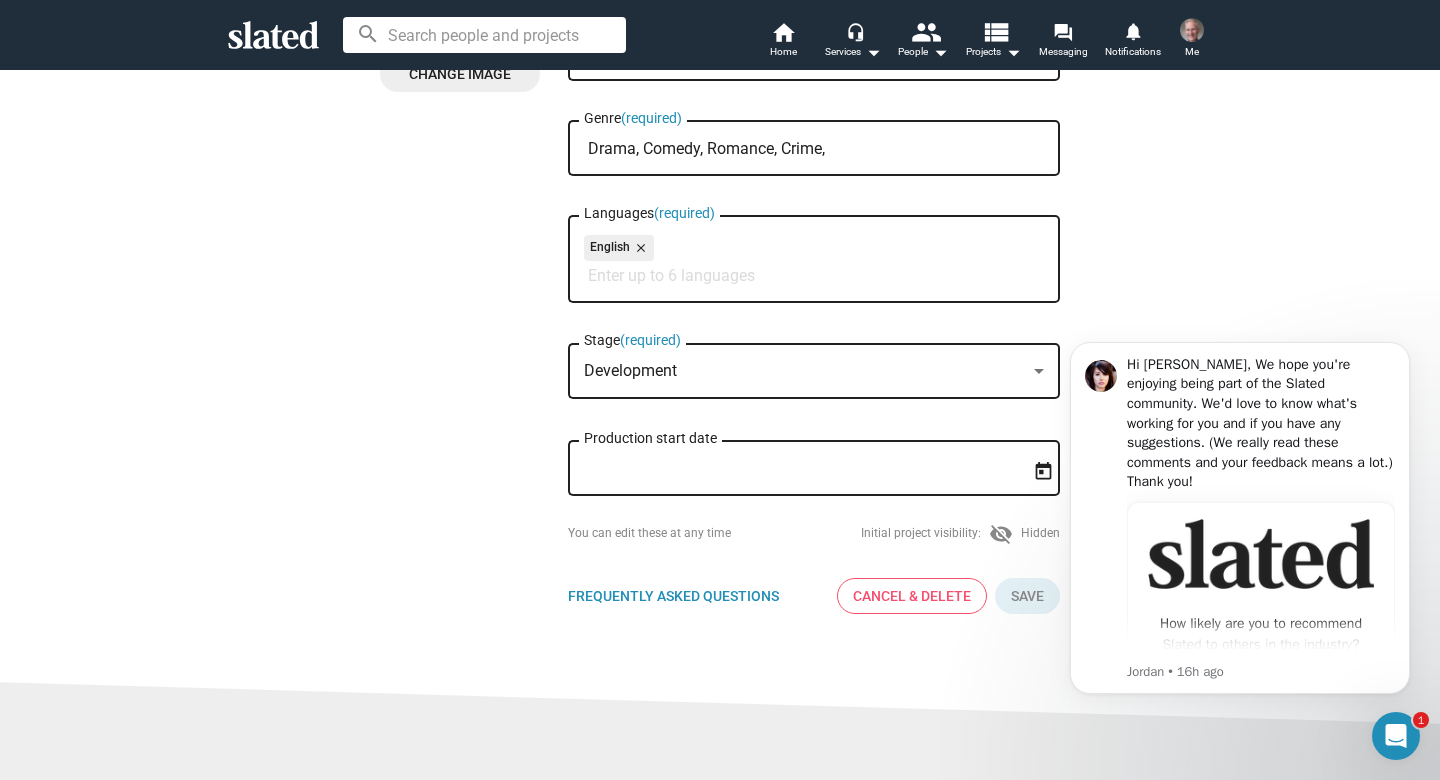 click on "Drama, Comedy, Romance, Crime," at bounding box center (818, 149) 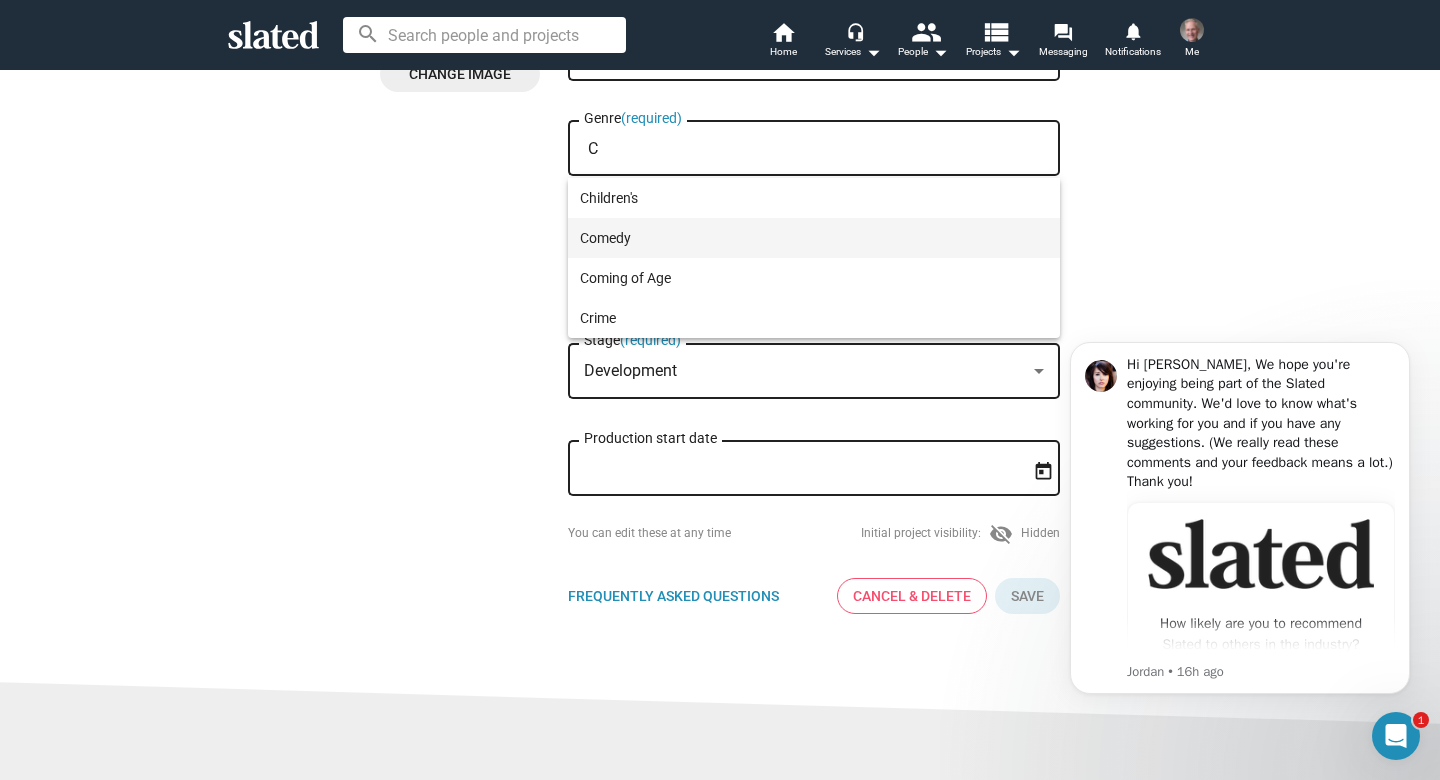 type on "C" 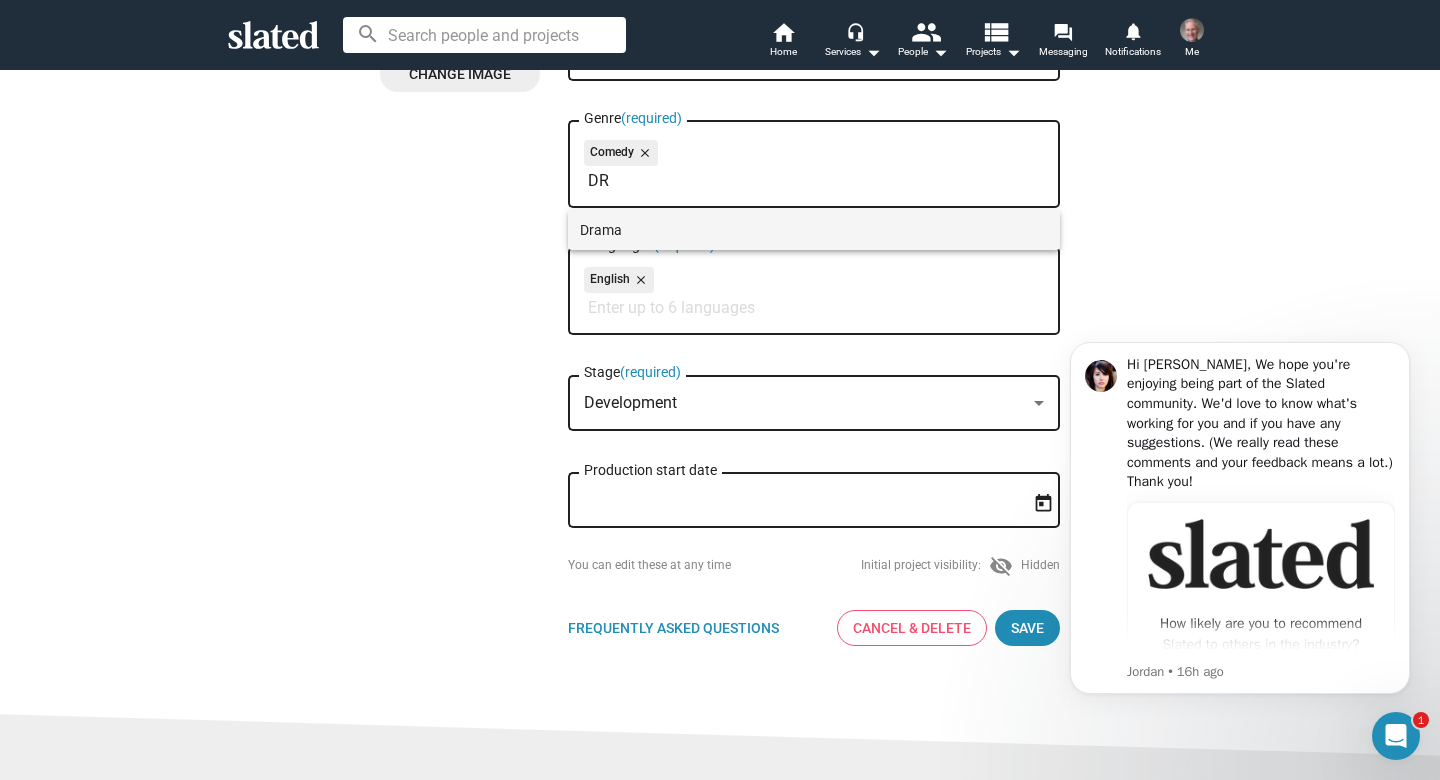 type on "DR" 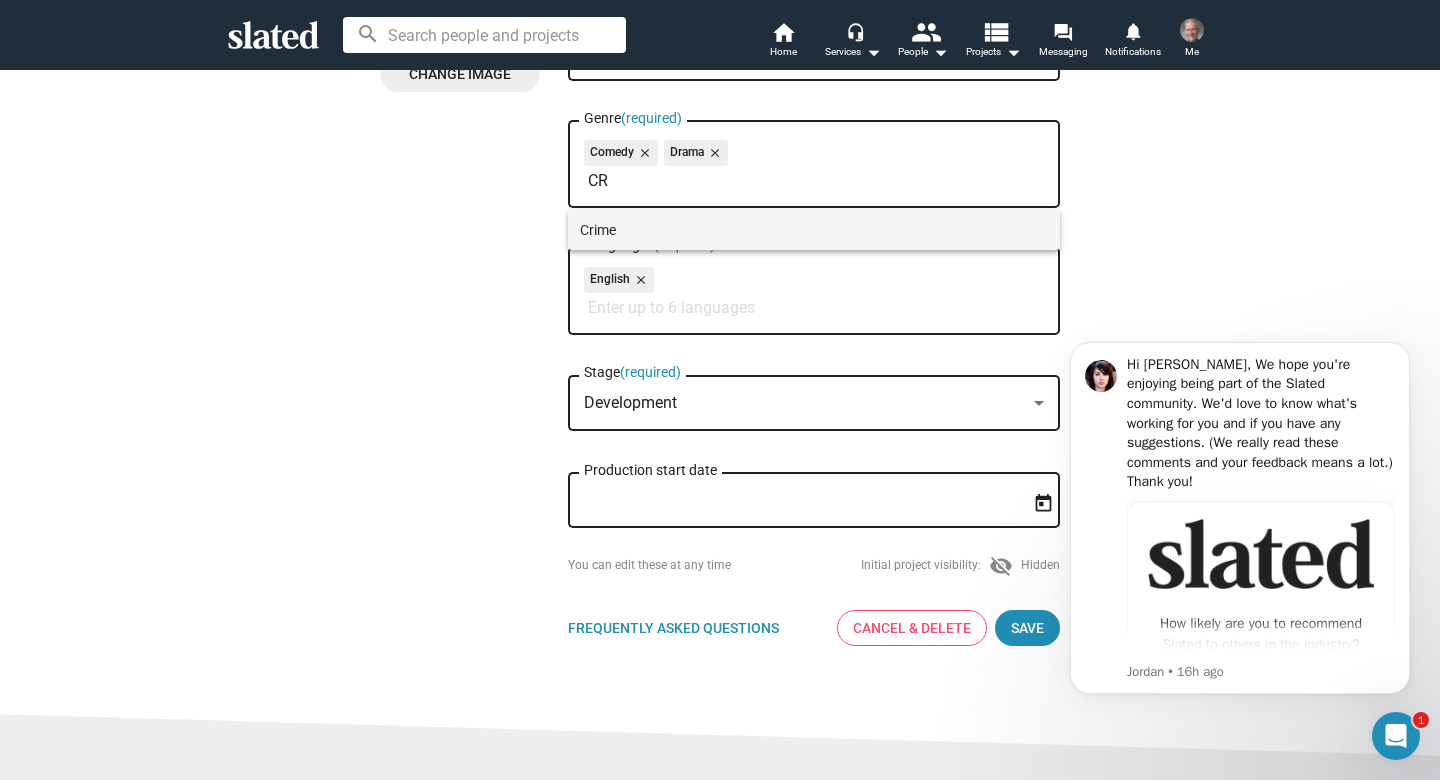 type on "CR" 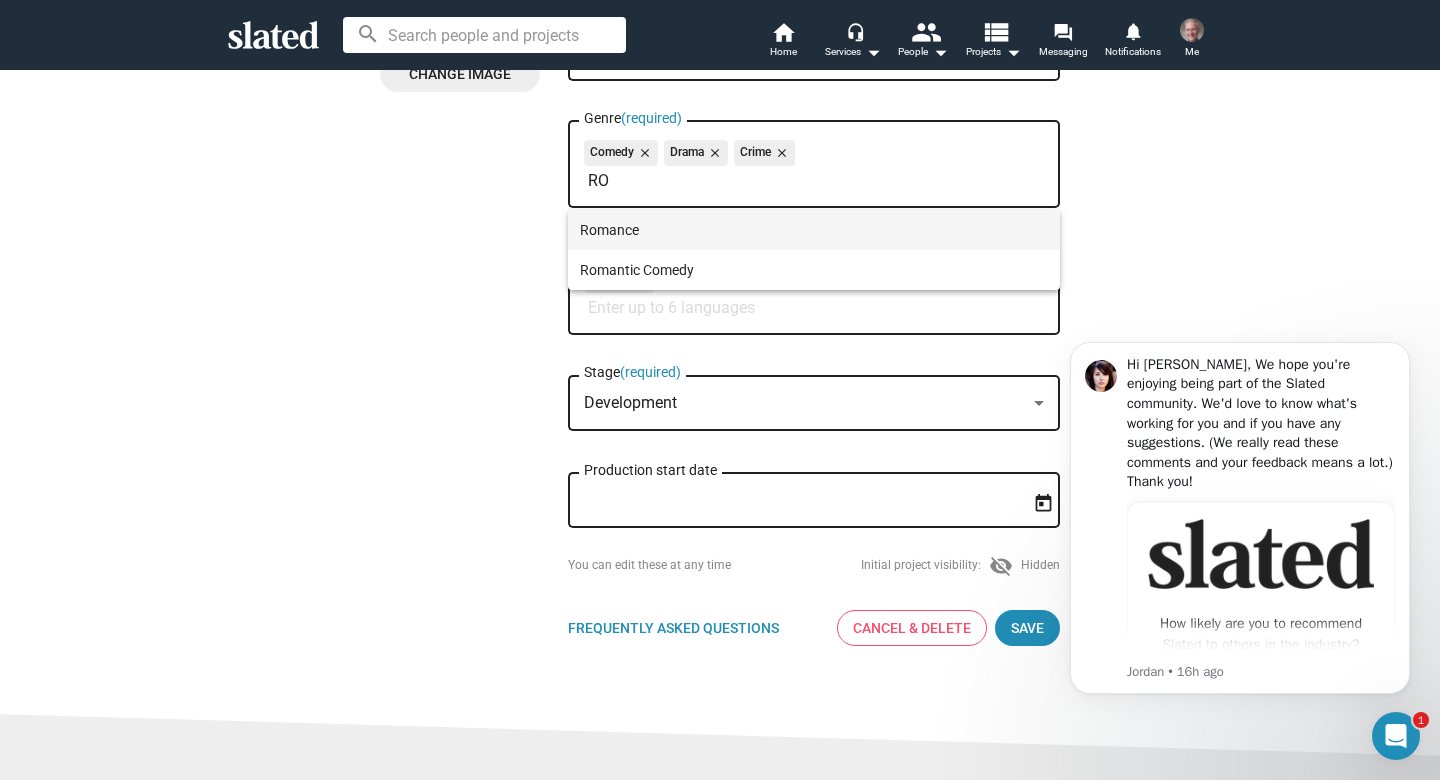 type on "RO" 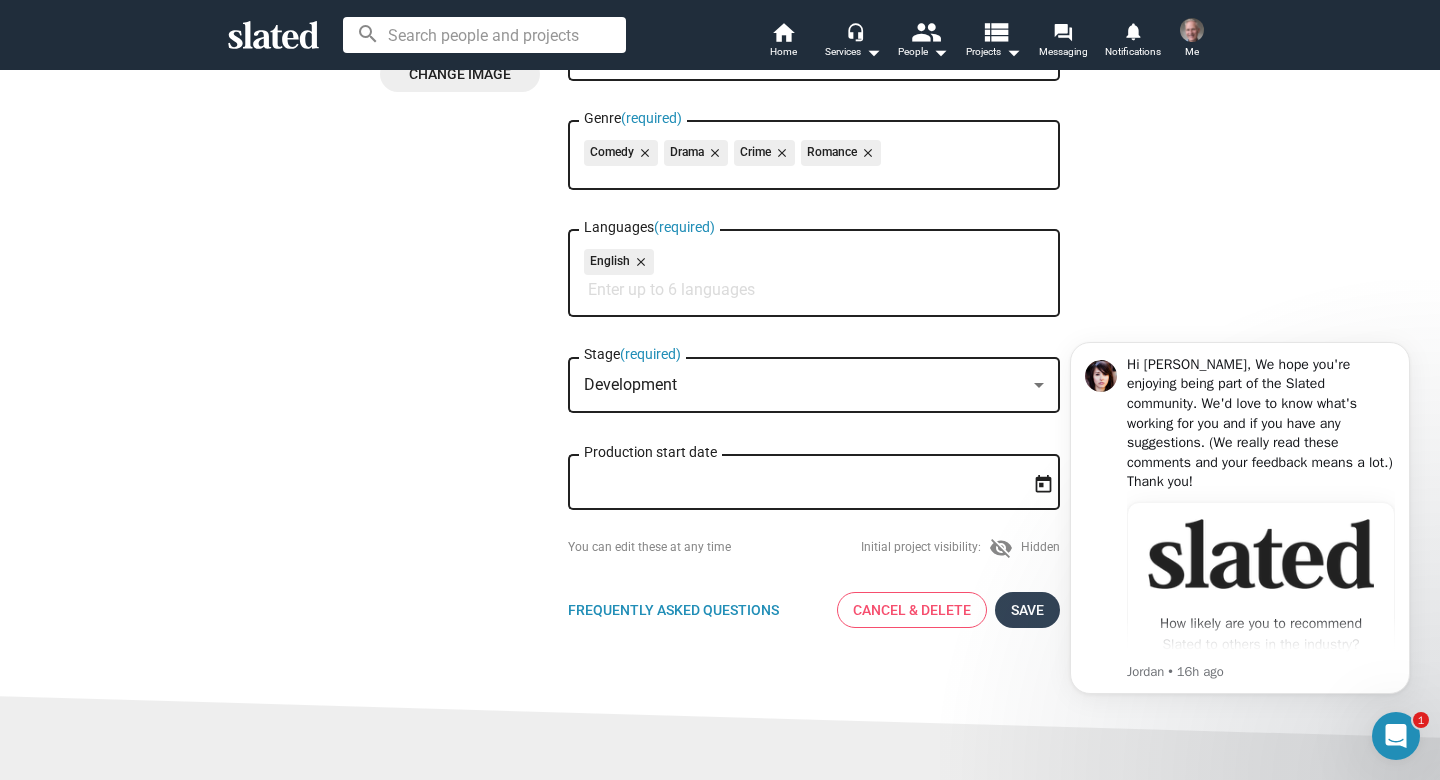 click on "Save" 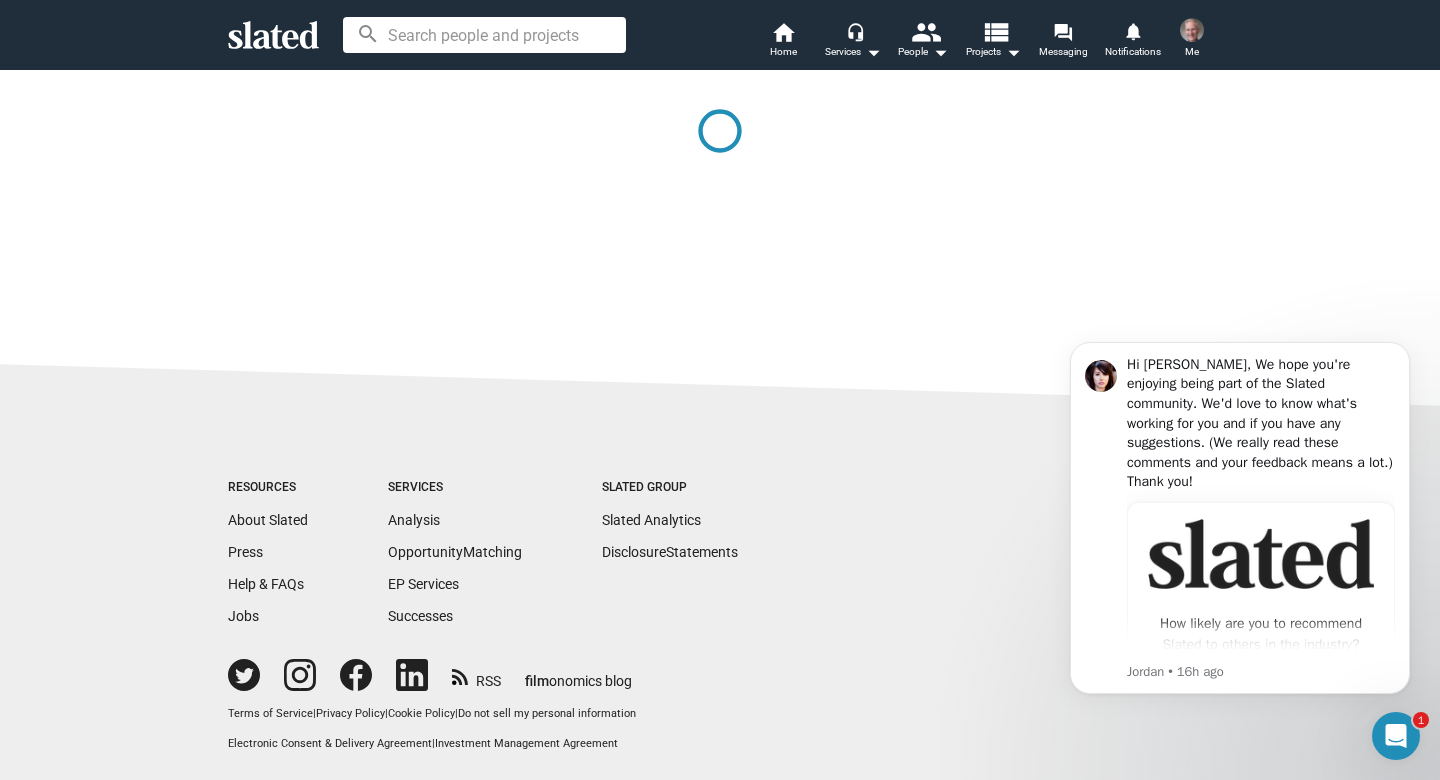 scroll, scrollTop: 0, scrollLeft: 0, axis: both 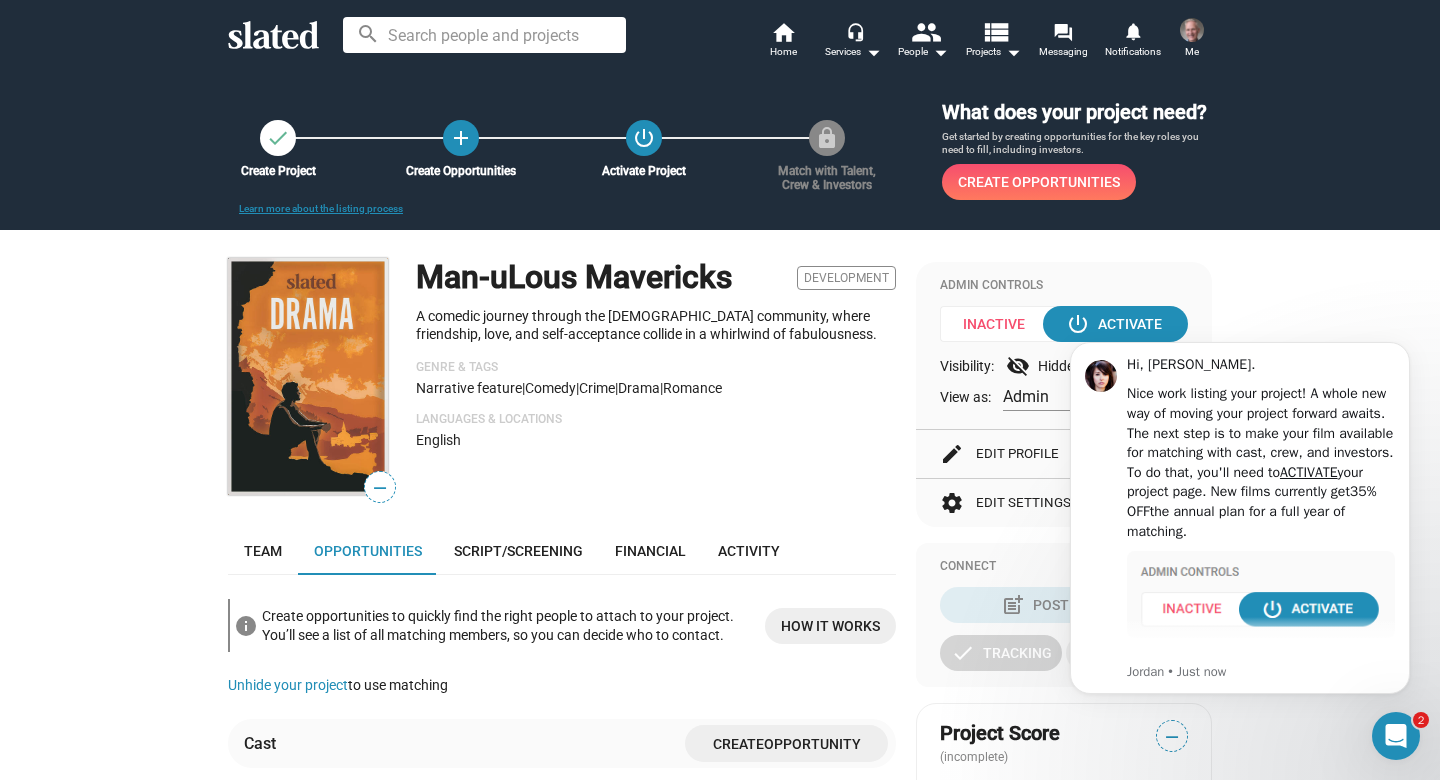 click on "—" 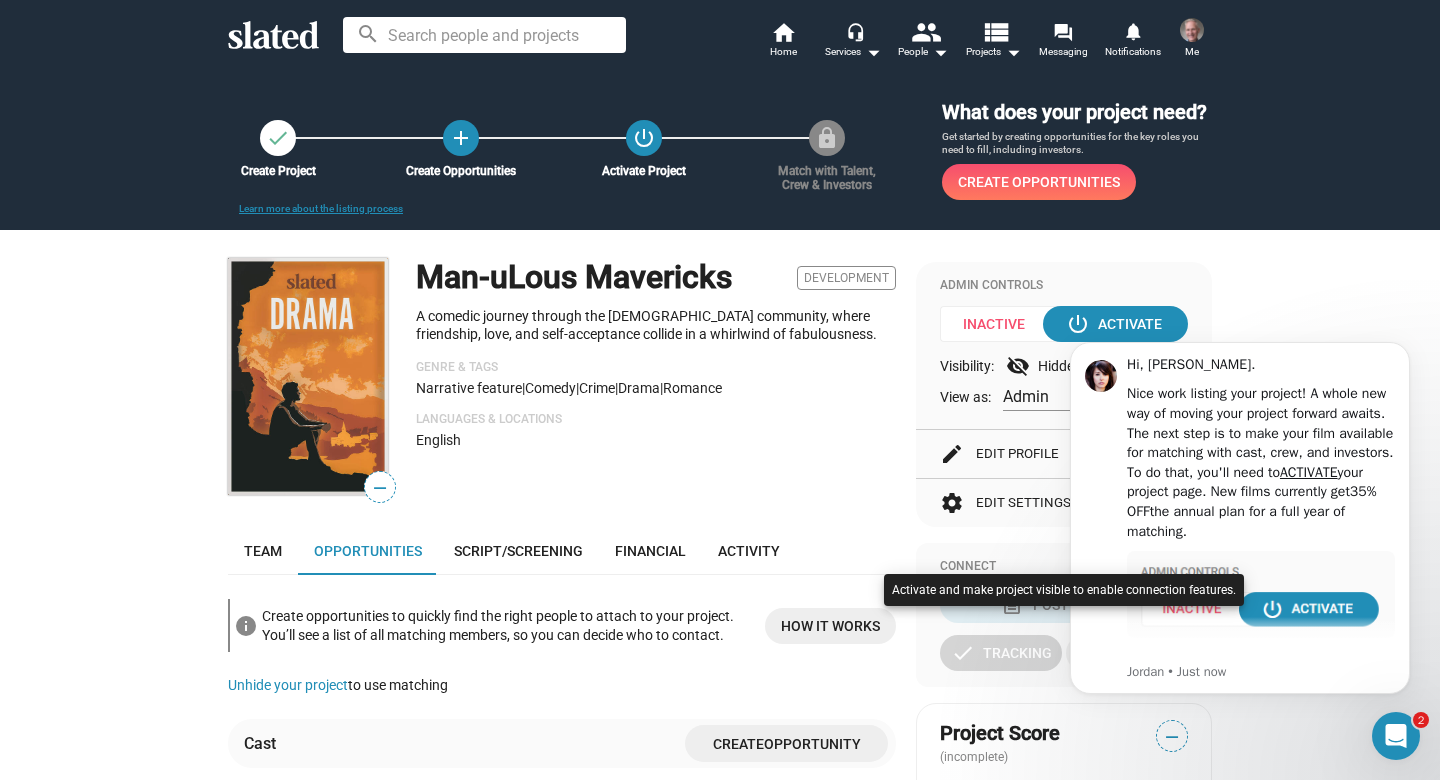 click at bounding box center (720, 390) 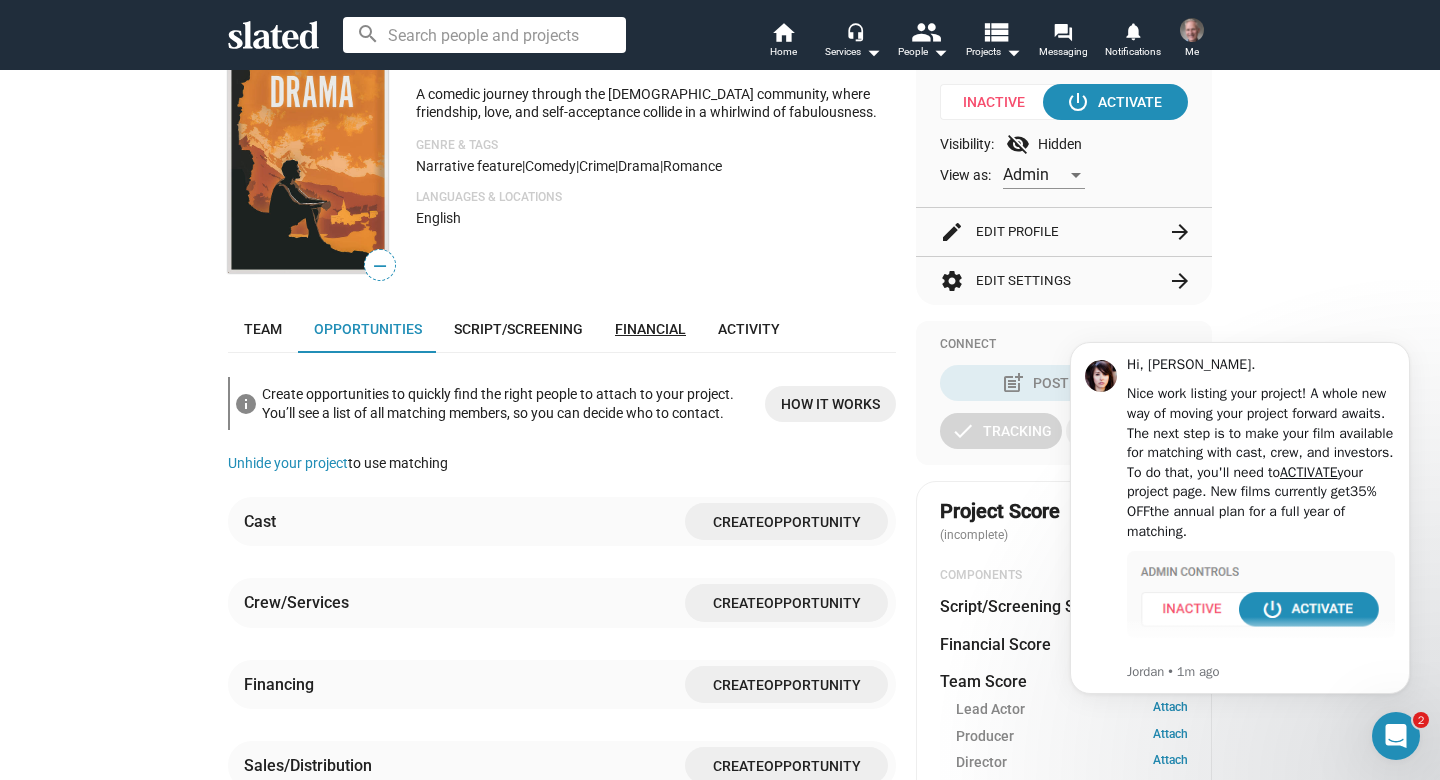scroll, scrollTop: 220, scrollLeft: 0, axis: vertical 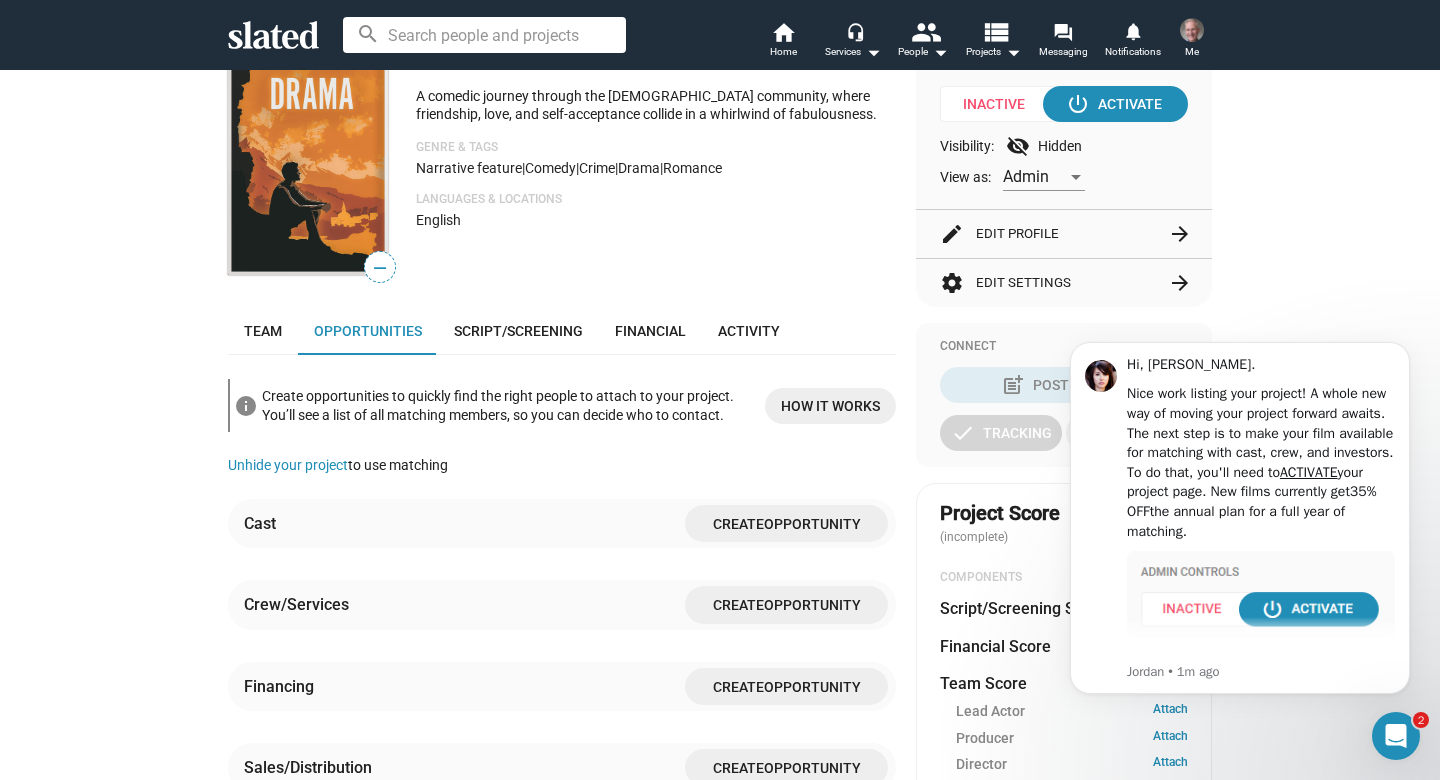 click on "Create" 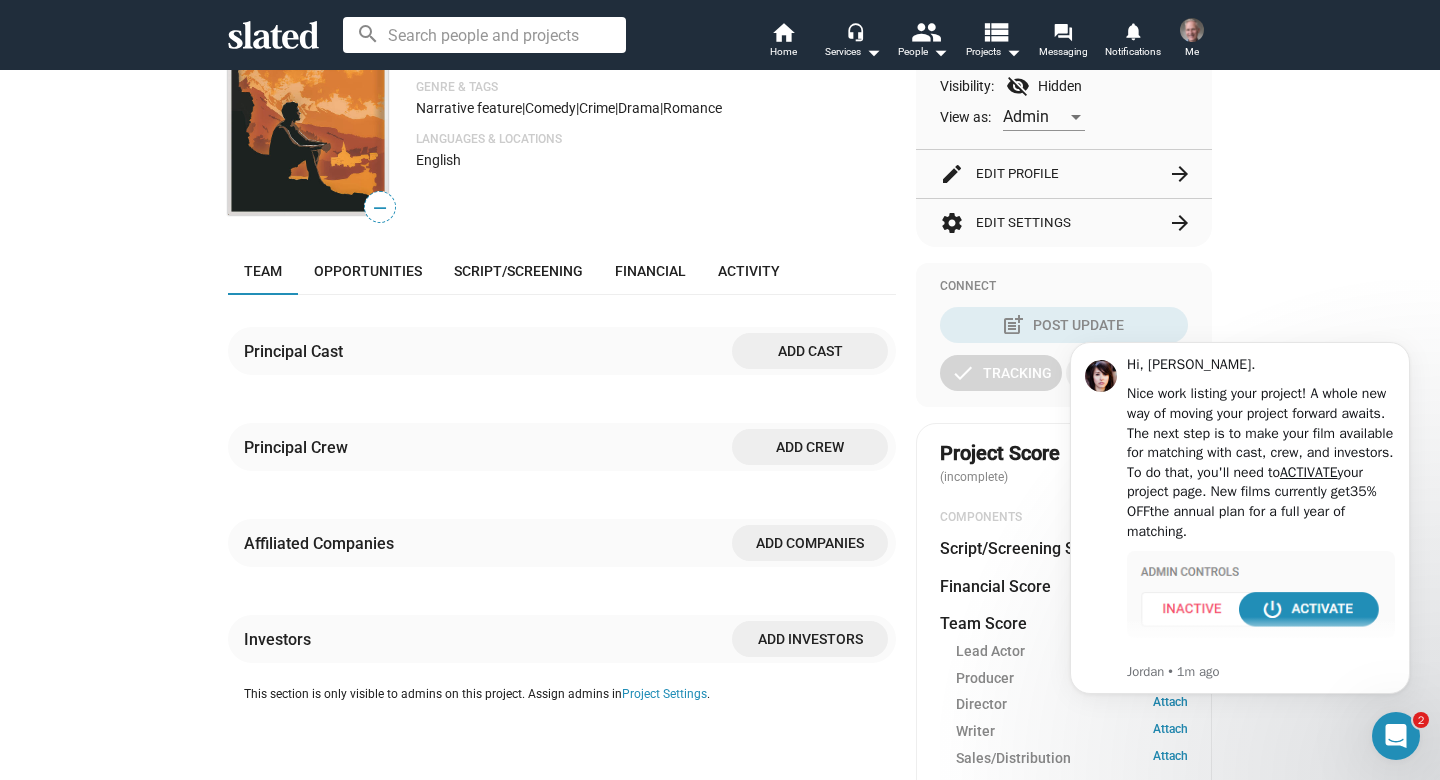 scroll, scrollTop: 282, scrollLeft: 0, axis: vertical 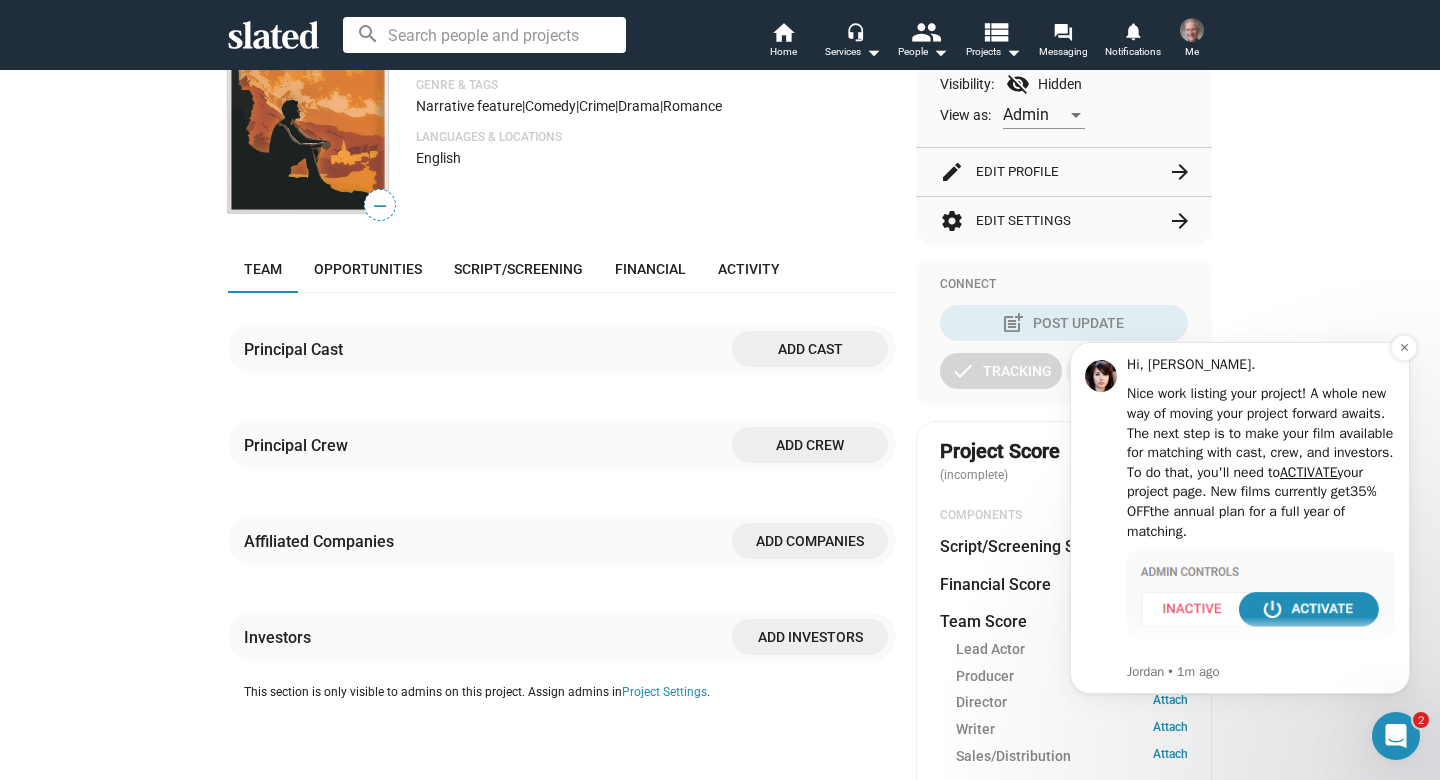 click at bounding box center [1261, 594] 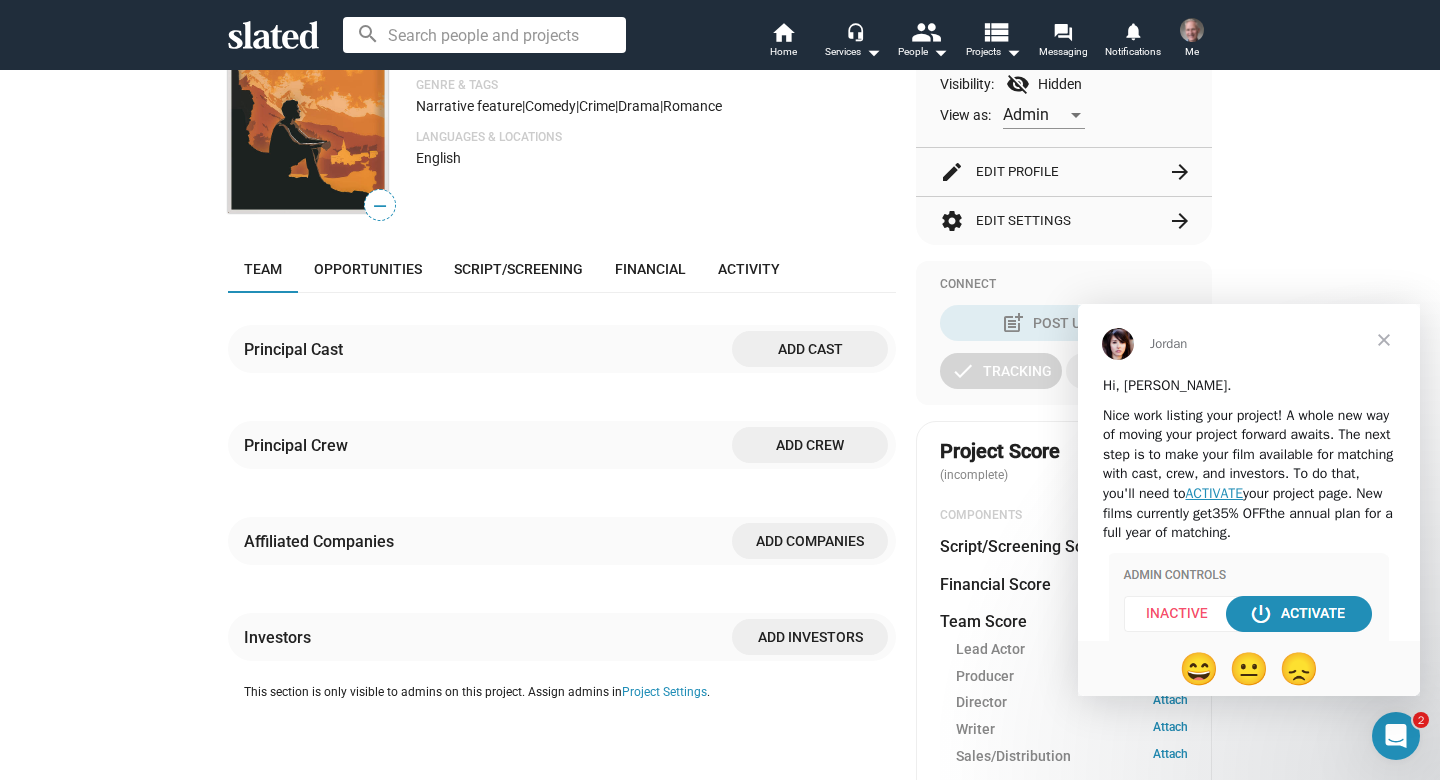 scroll, scrollTop: 0, scrollLeft: 0, axis: both 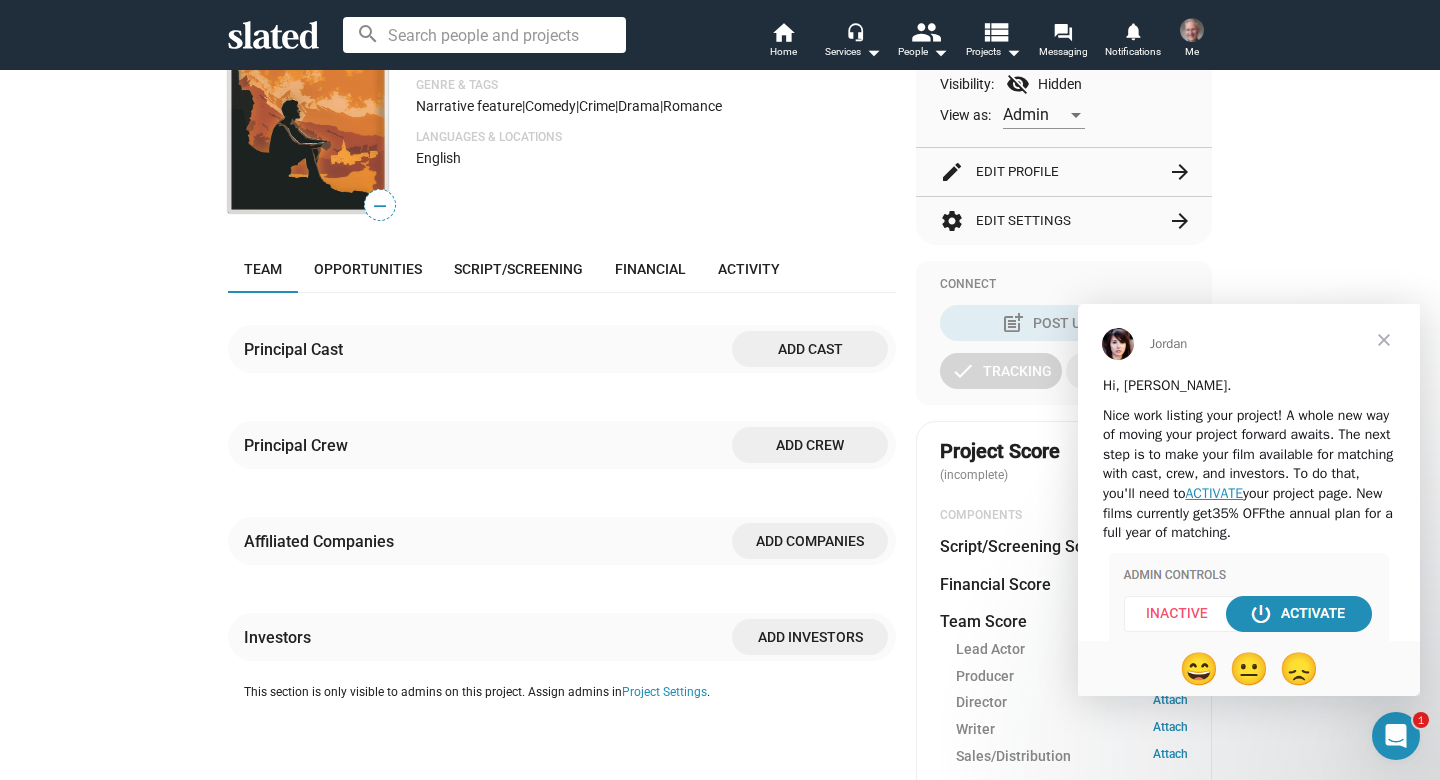 click at bounding box center (1249, 598) 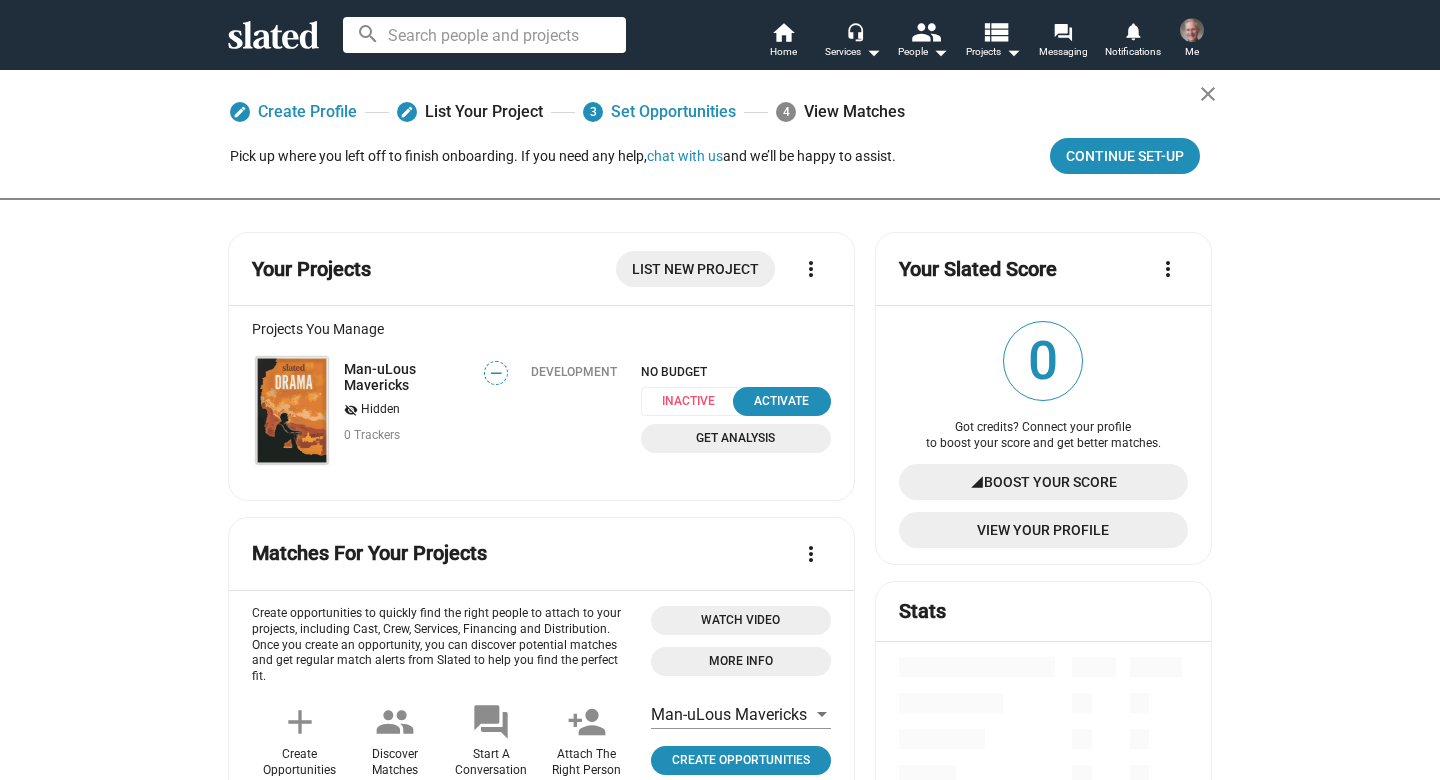 scroll, scrollTop: 0, scrollLeft: 0, axis: both 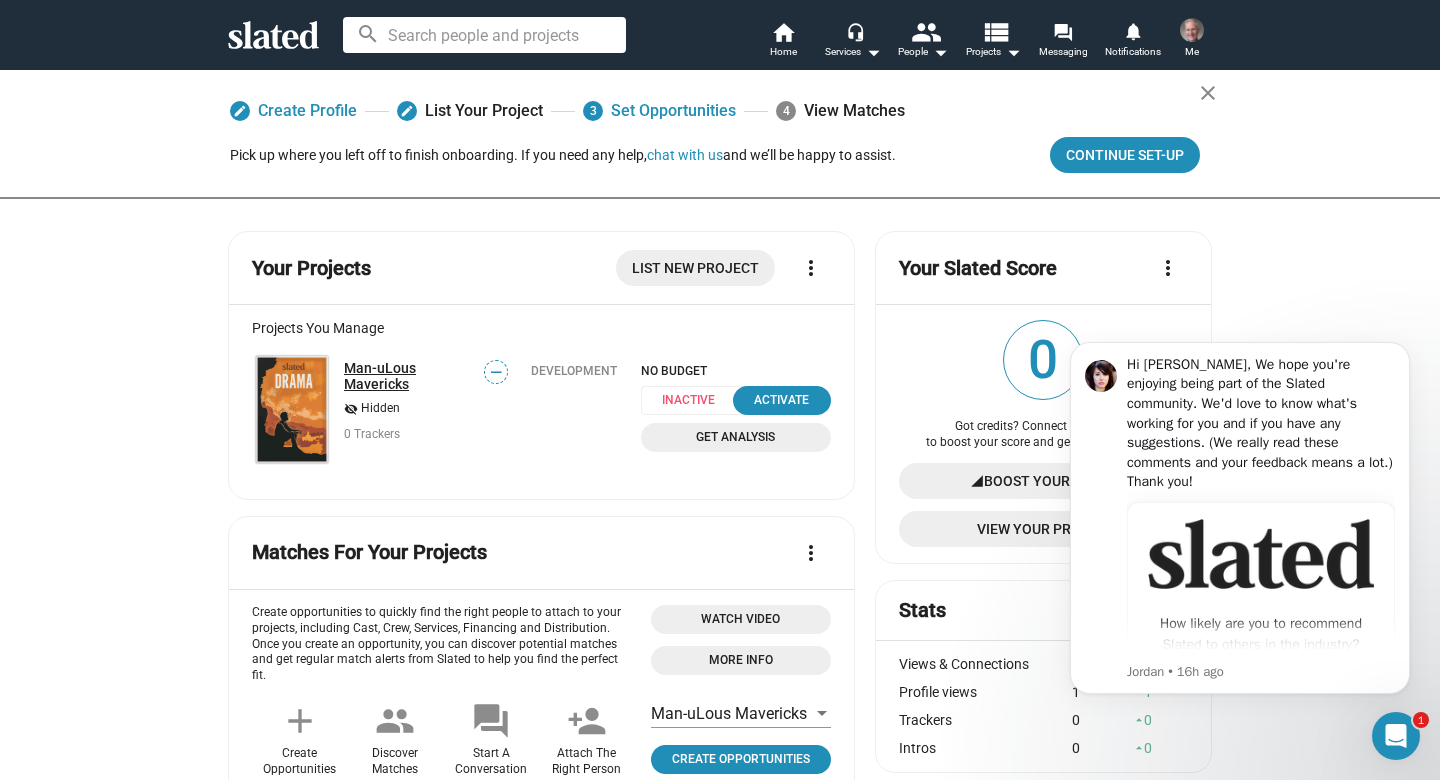 click on "Man-uLous Mavericks" 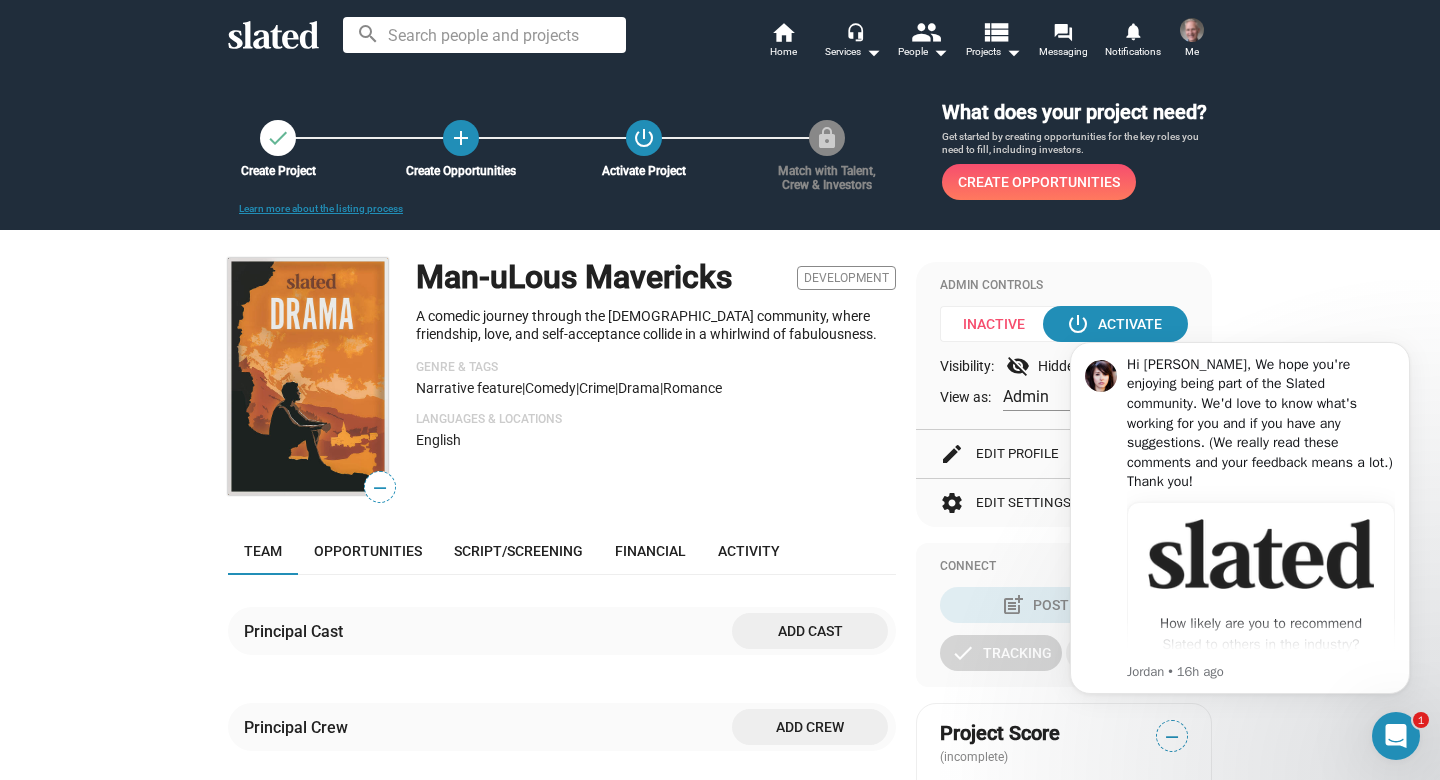click 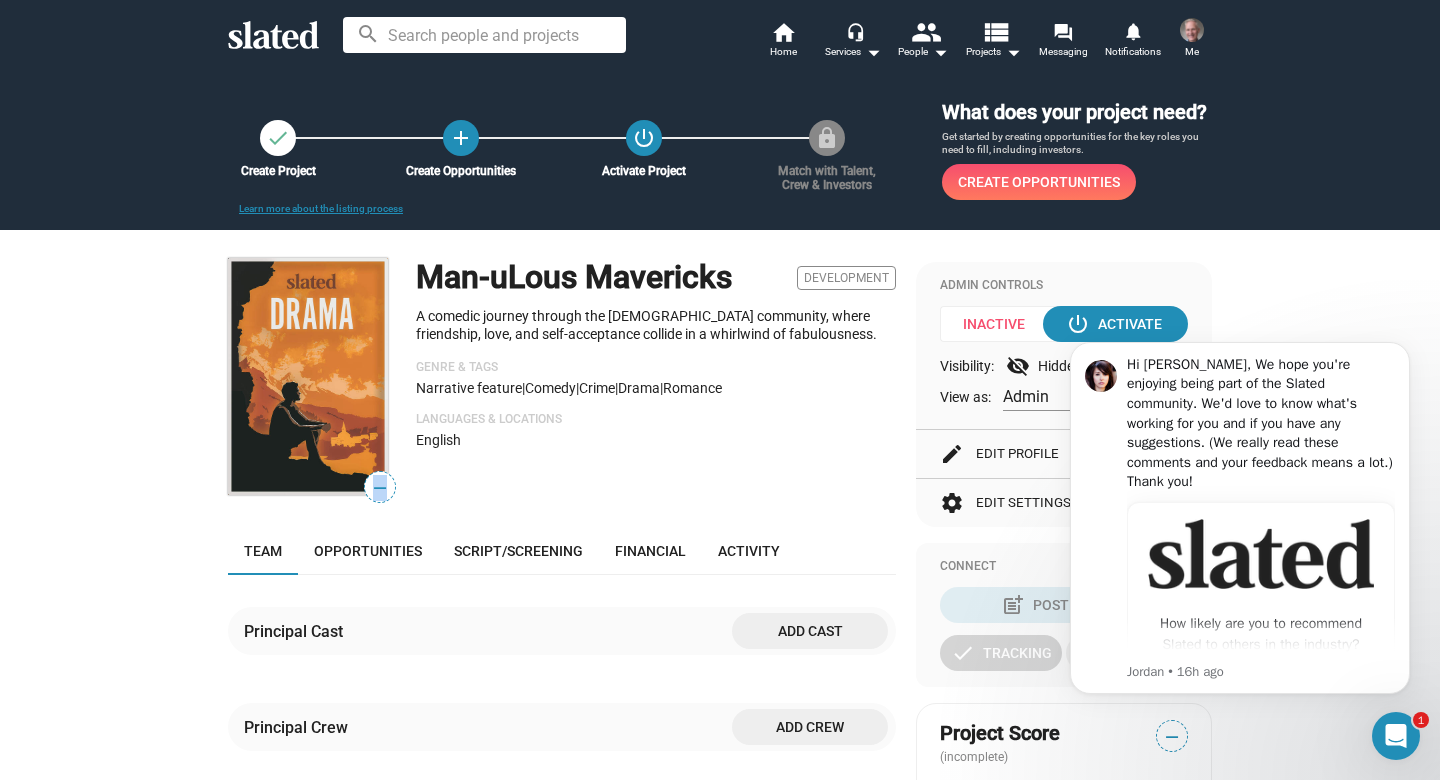click on "—" 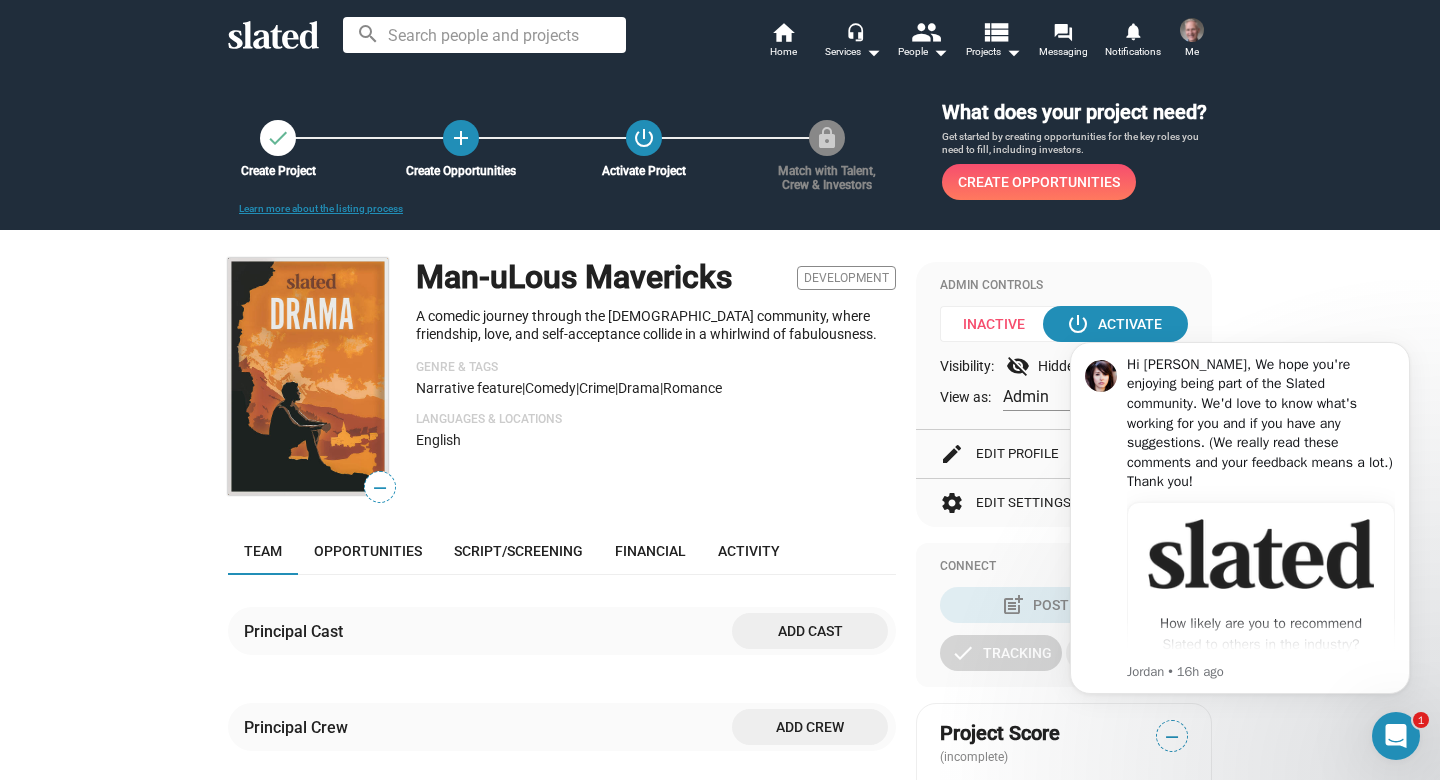 click on "—" 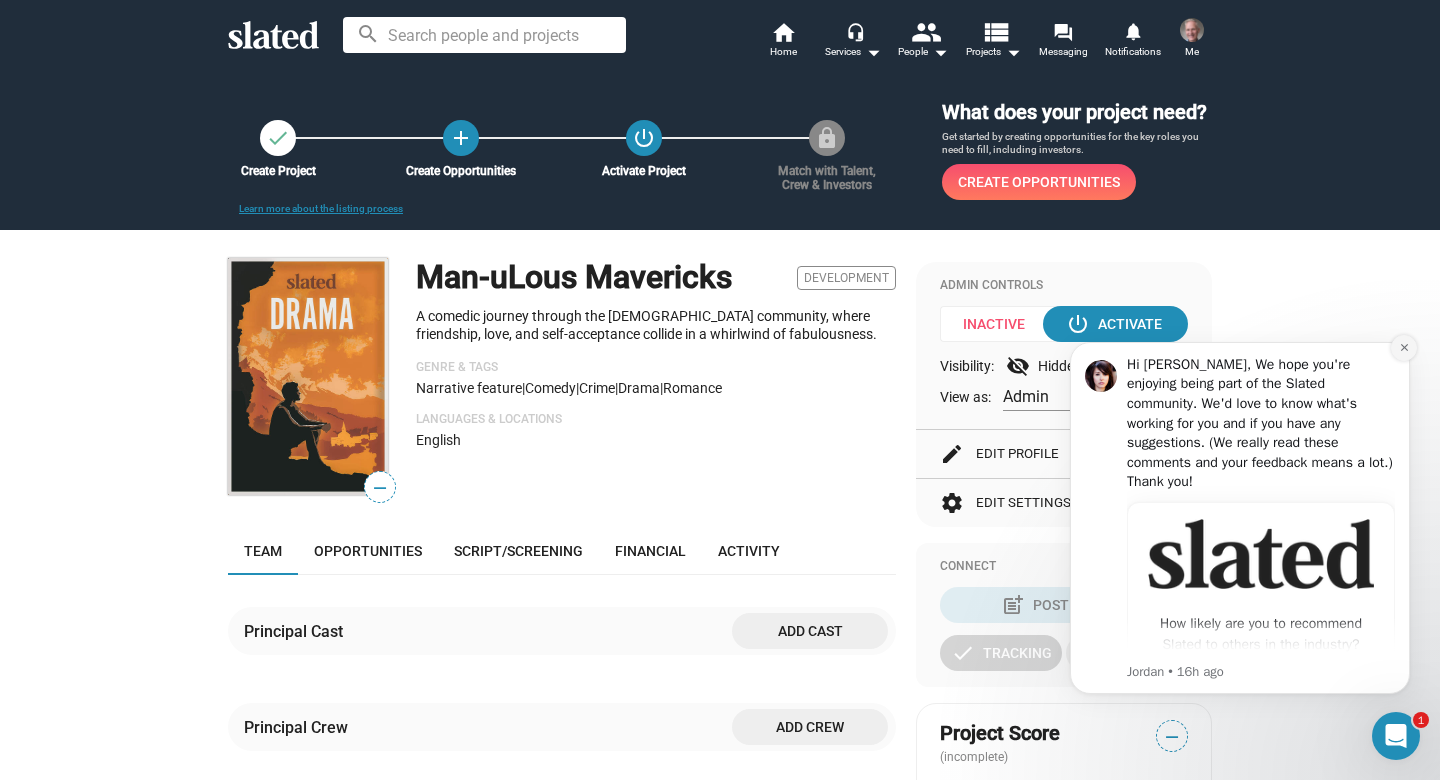 click at bounding box center [1404, 348] 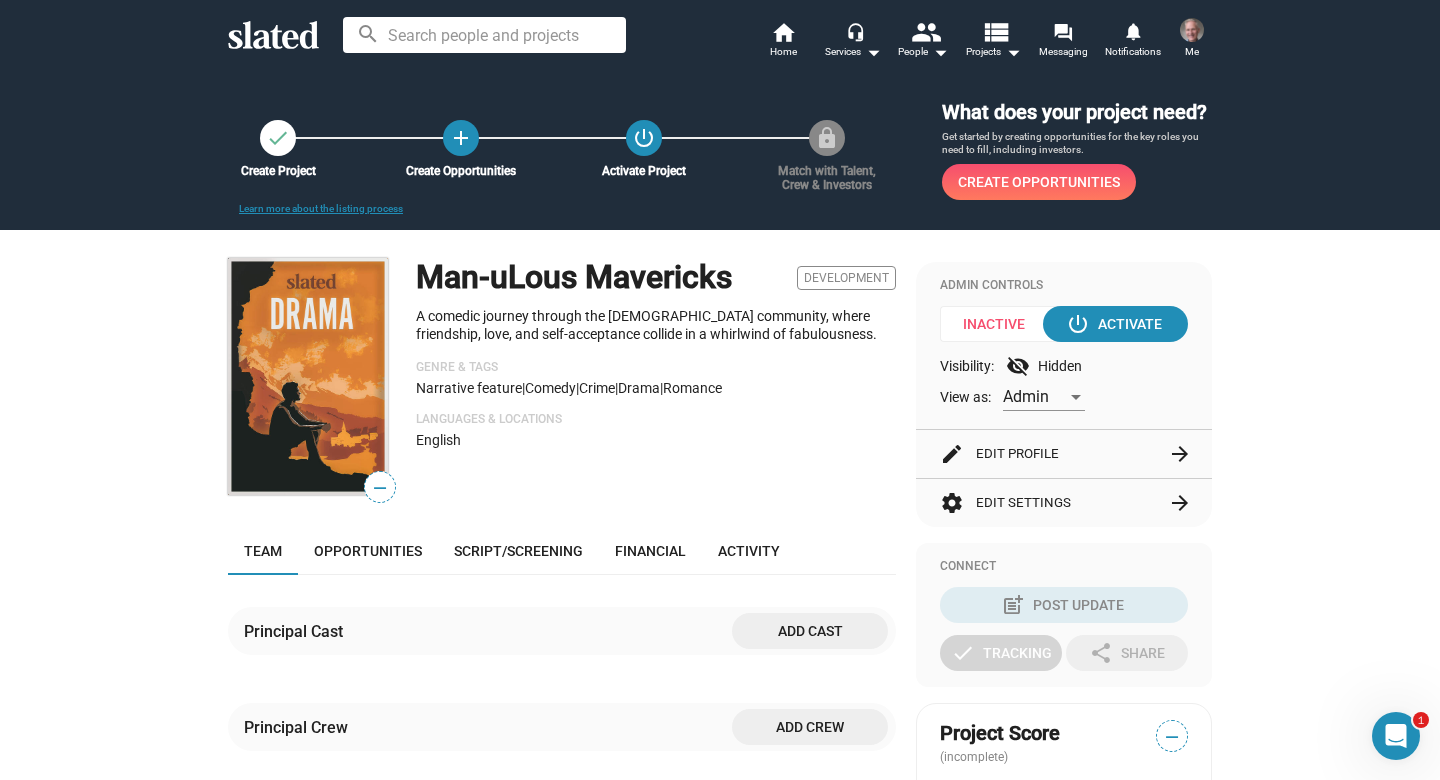 click on "arrow_forward" 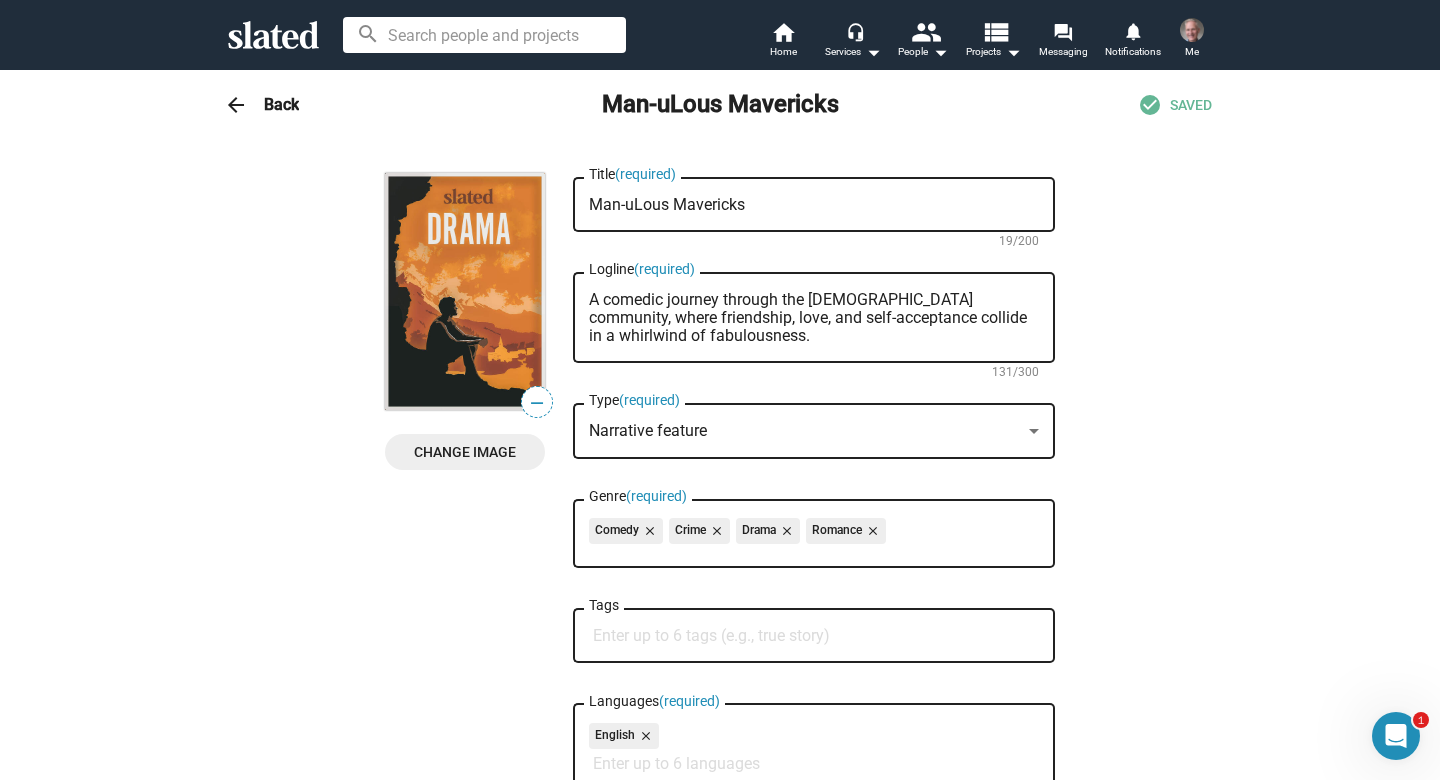 click at bounding box center (465, 291) 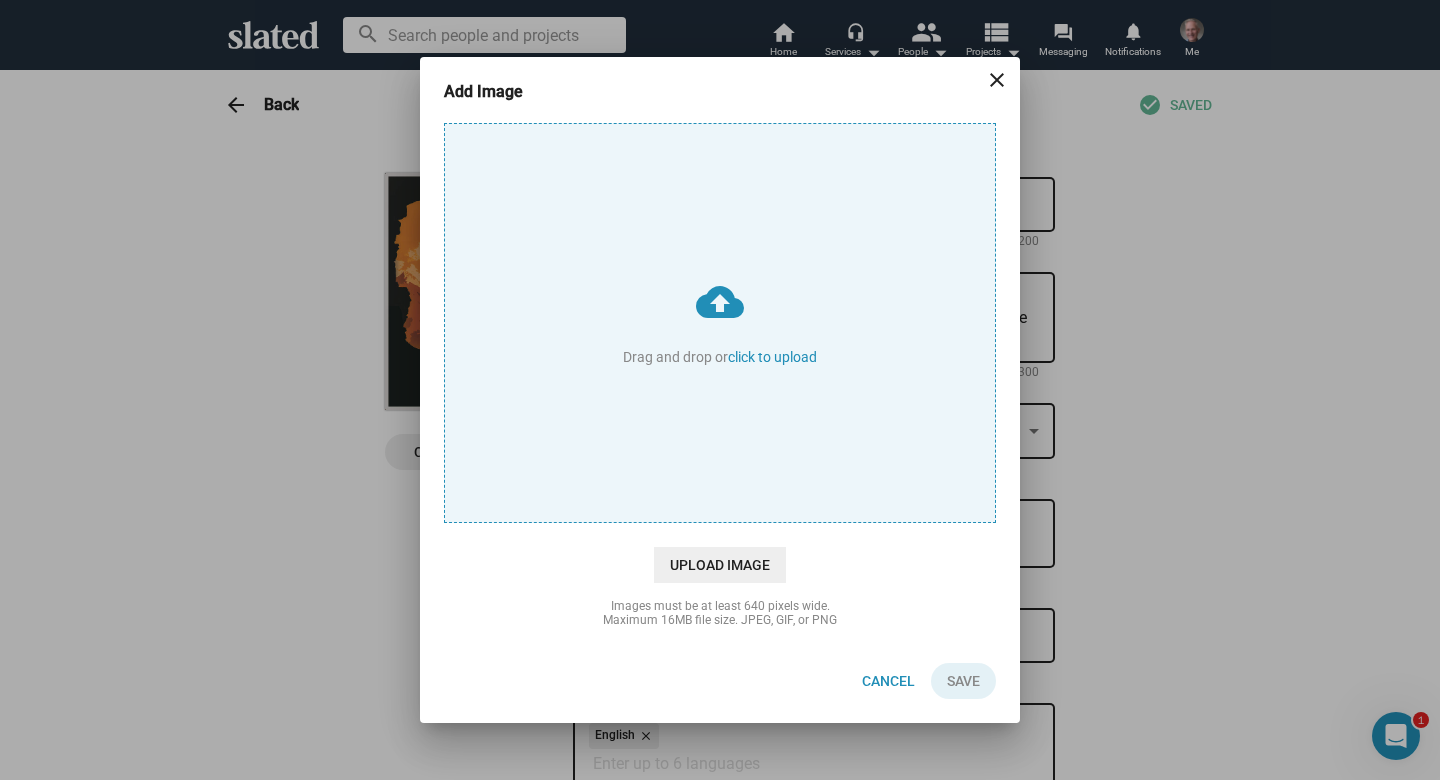 click on "cloud_upload Drag and drop or  click to upload" at bounding box center [720, 323] 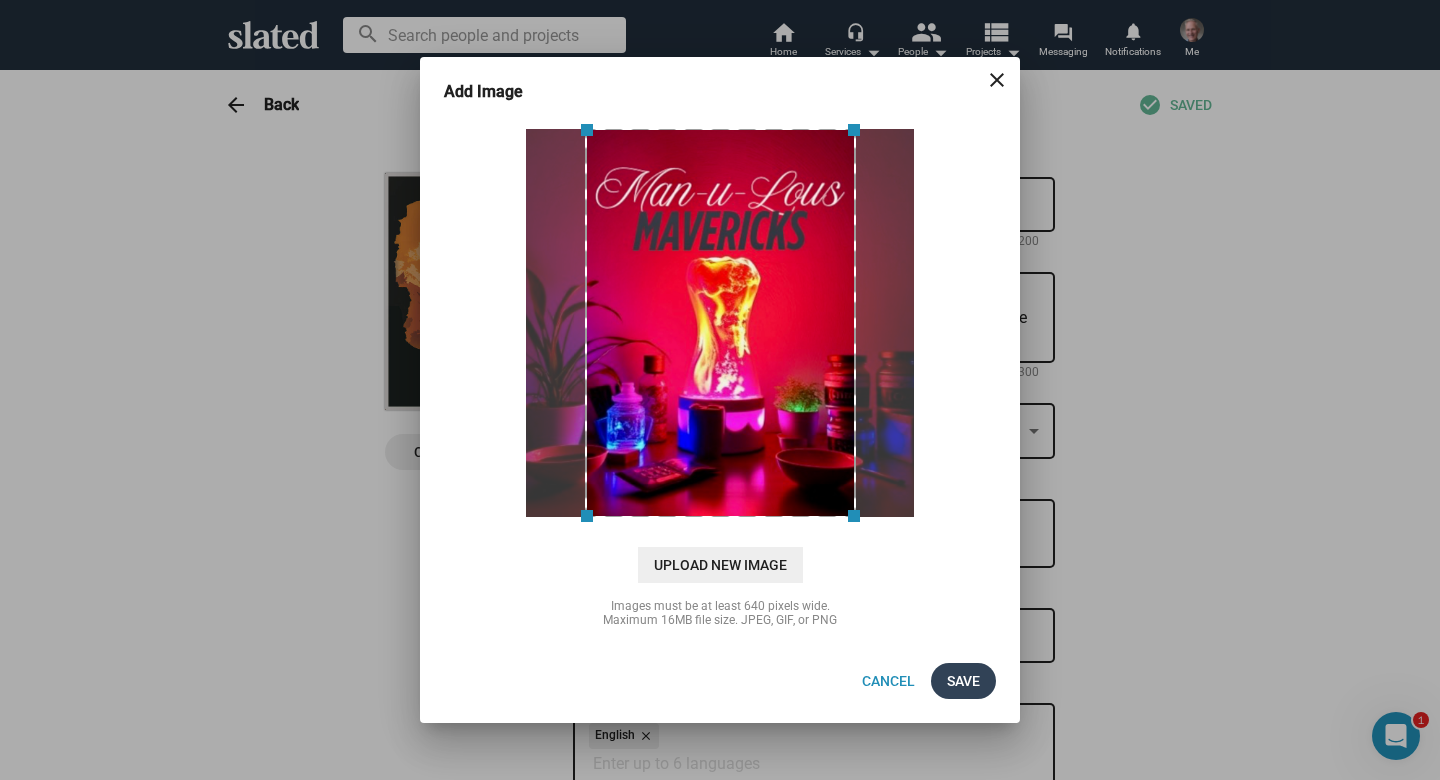 click on "Save" 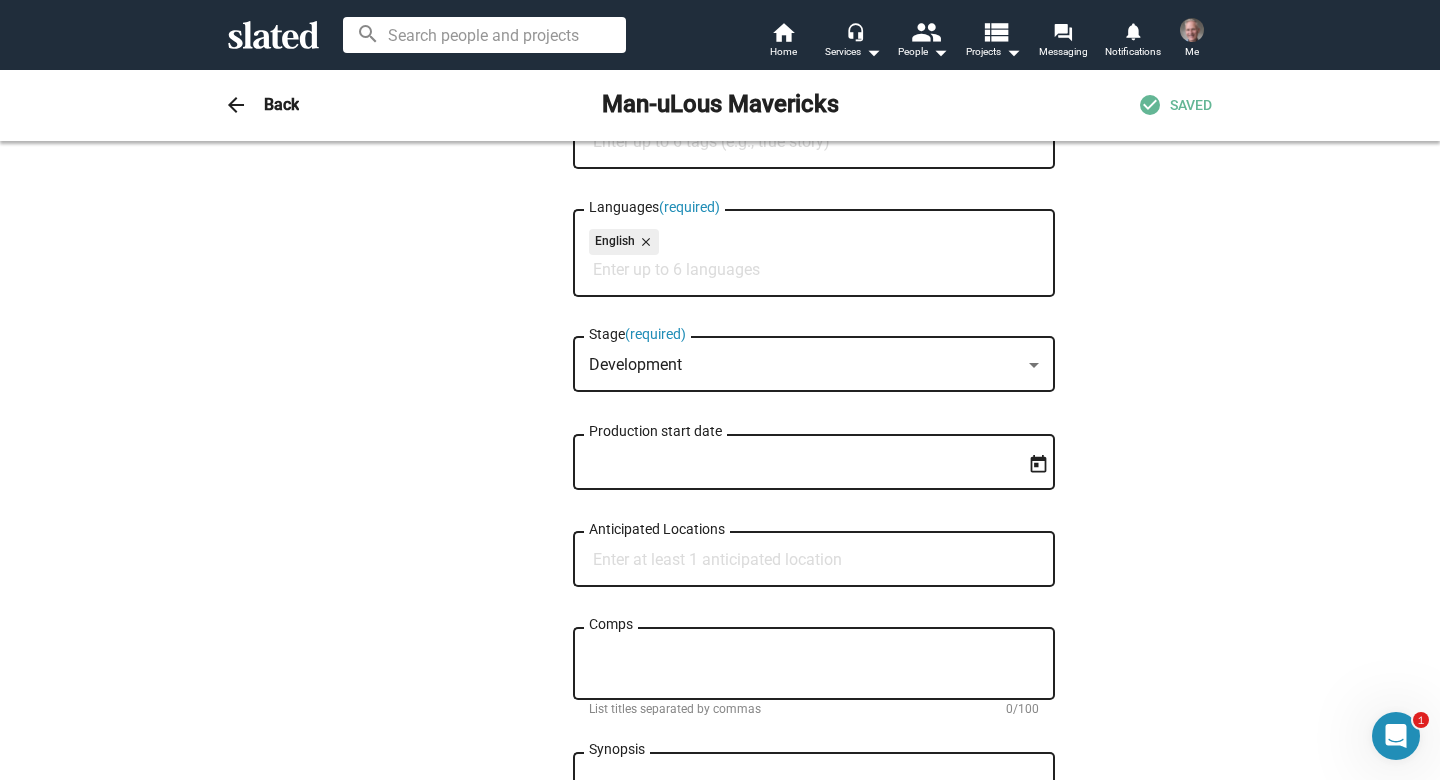 scroll, scrollTop: 502, scrollLeft: 0, axis: vertical 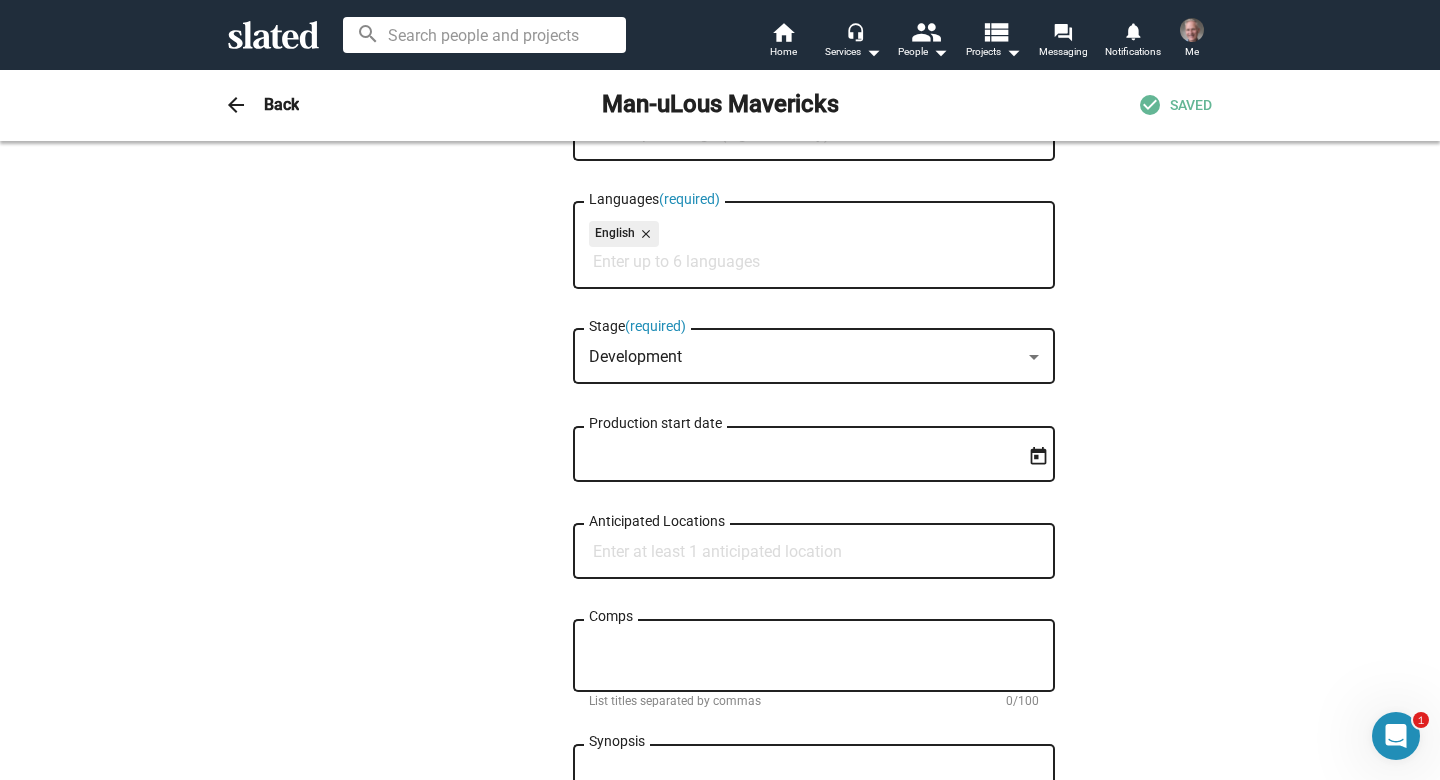 click on "Anticipated Locations" at bounding box center [818, 552] 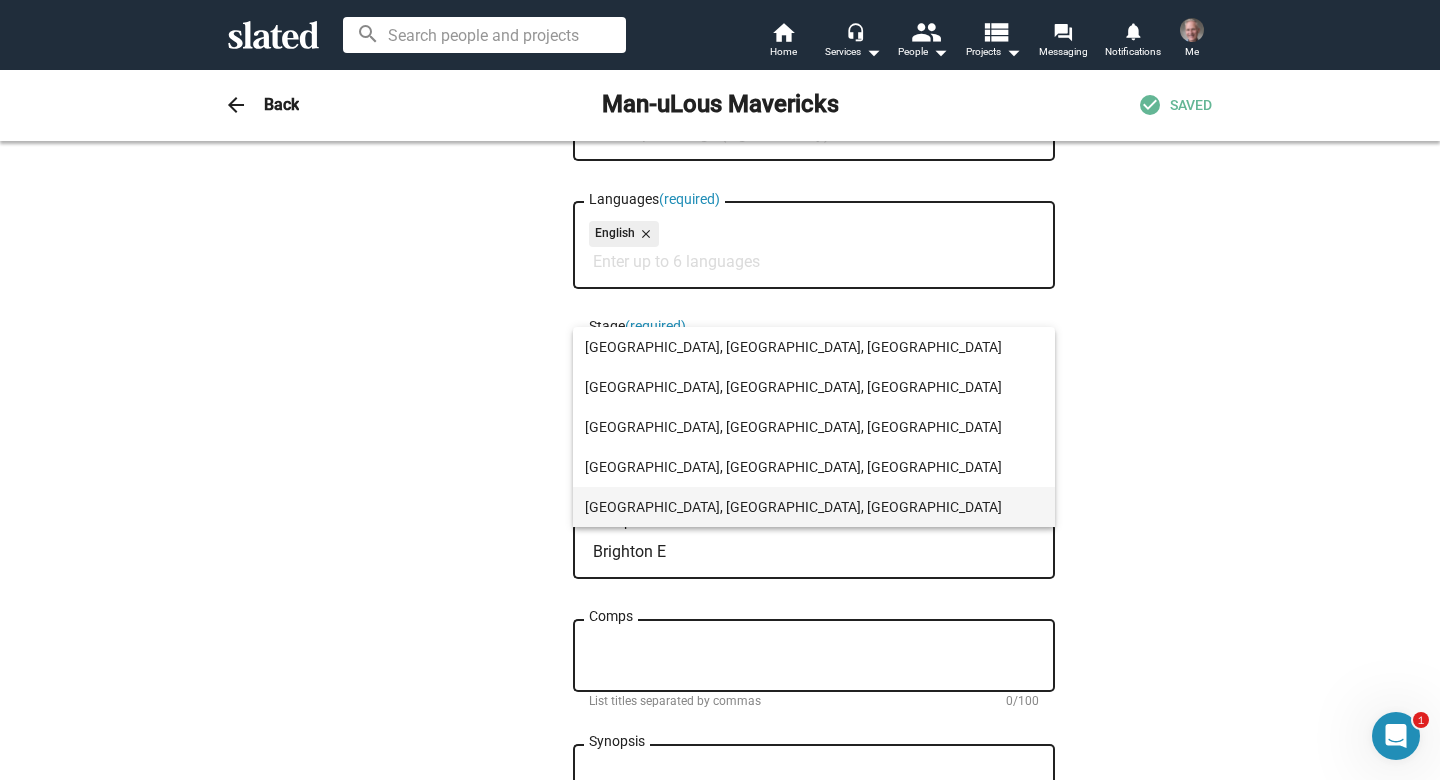 type on "Brighton E" 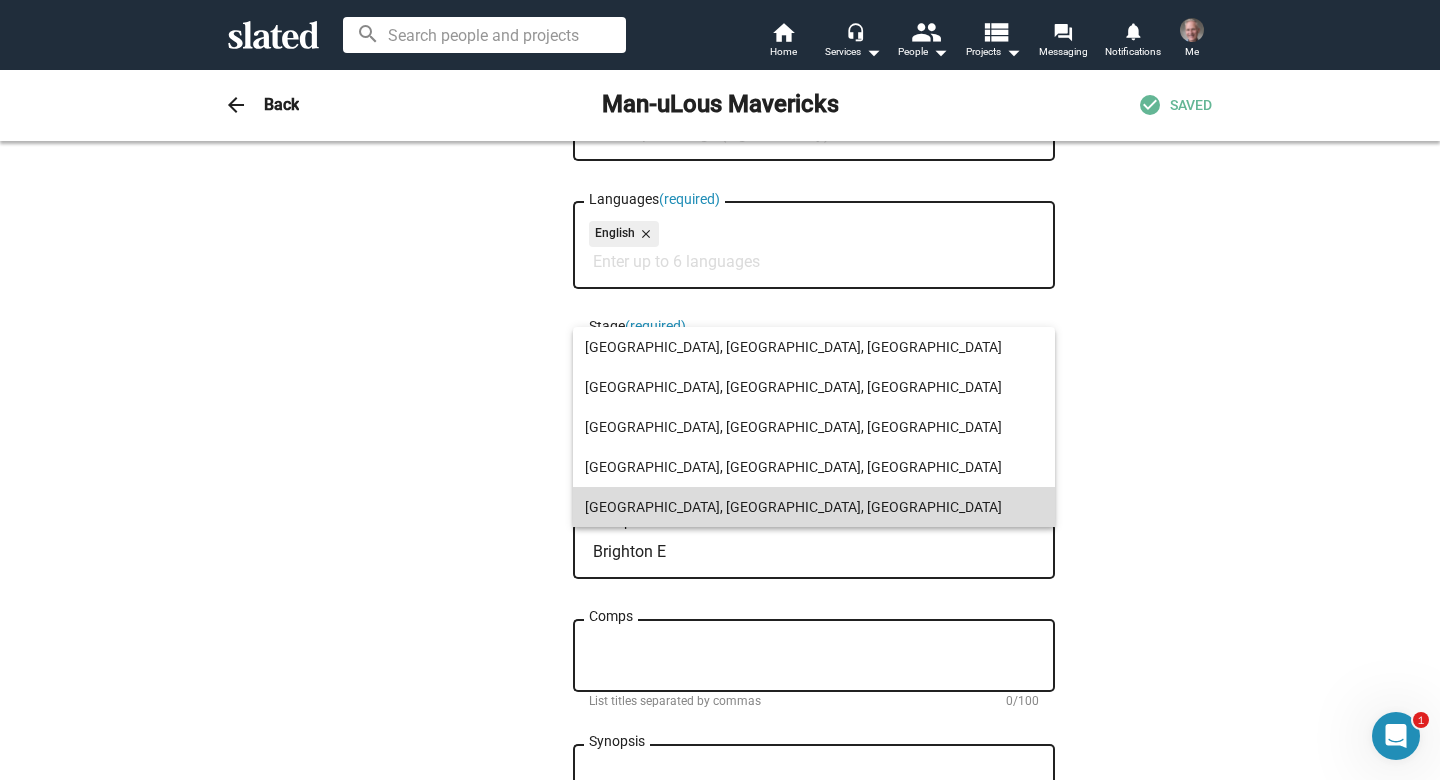 click on "Brighton, England, UK" at bounding box center [814, 507] 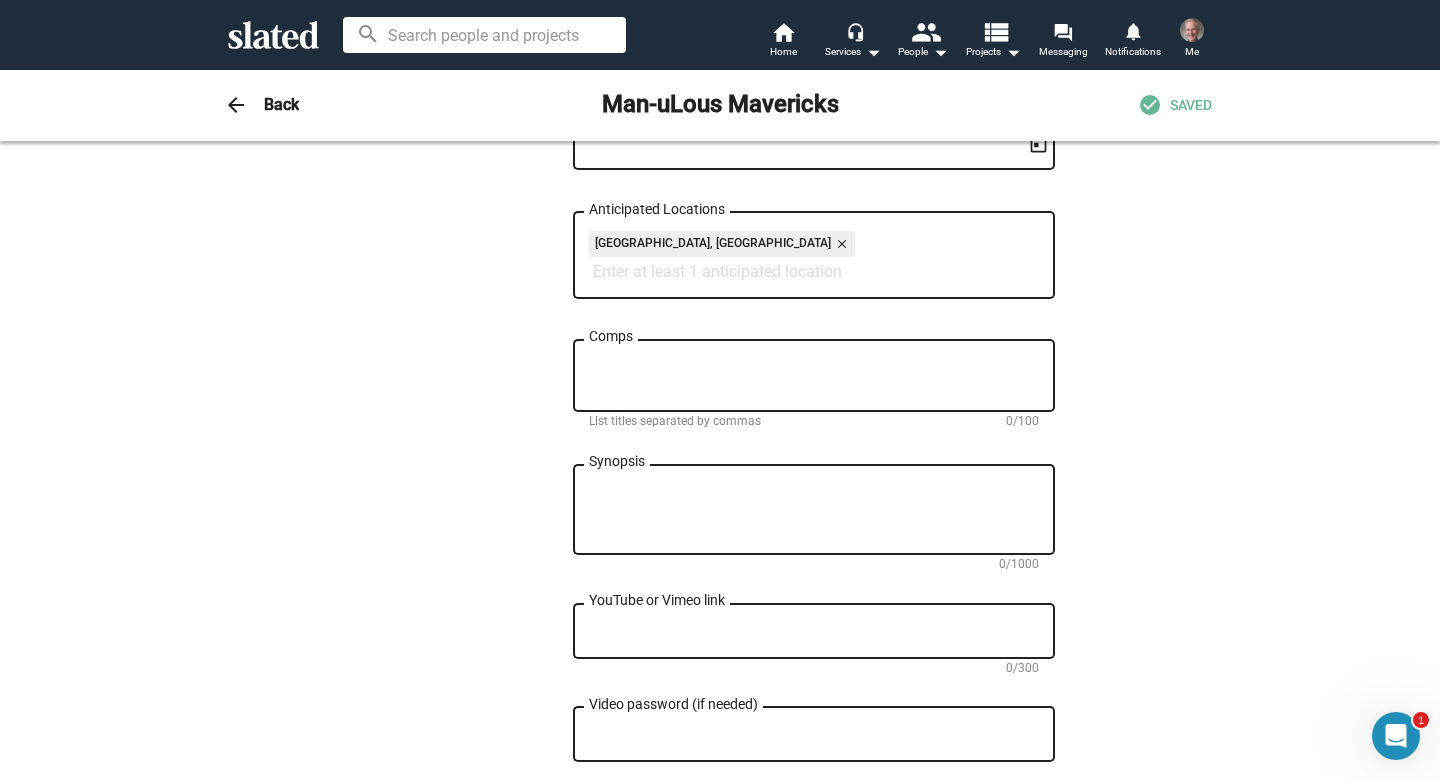 scroll, scrollTop: 818, scrollLeft: 0, axis: vertical 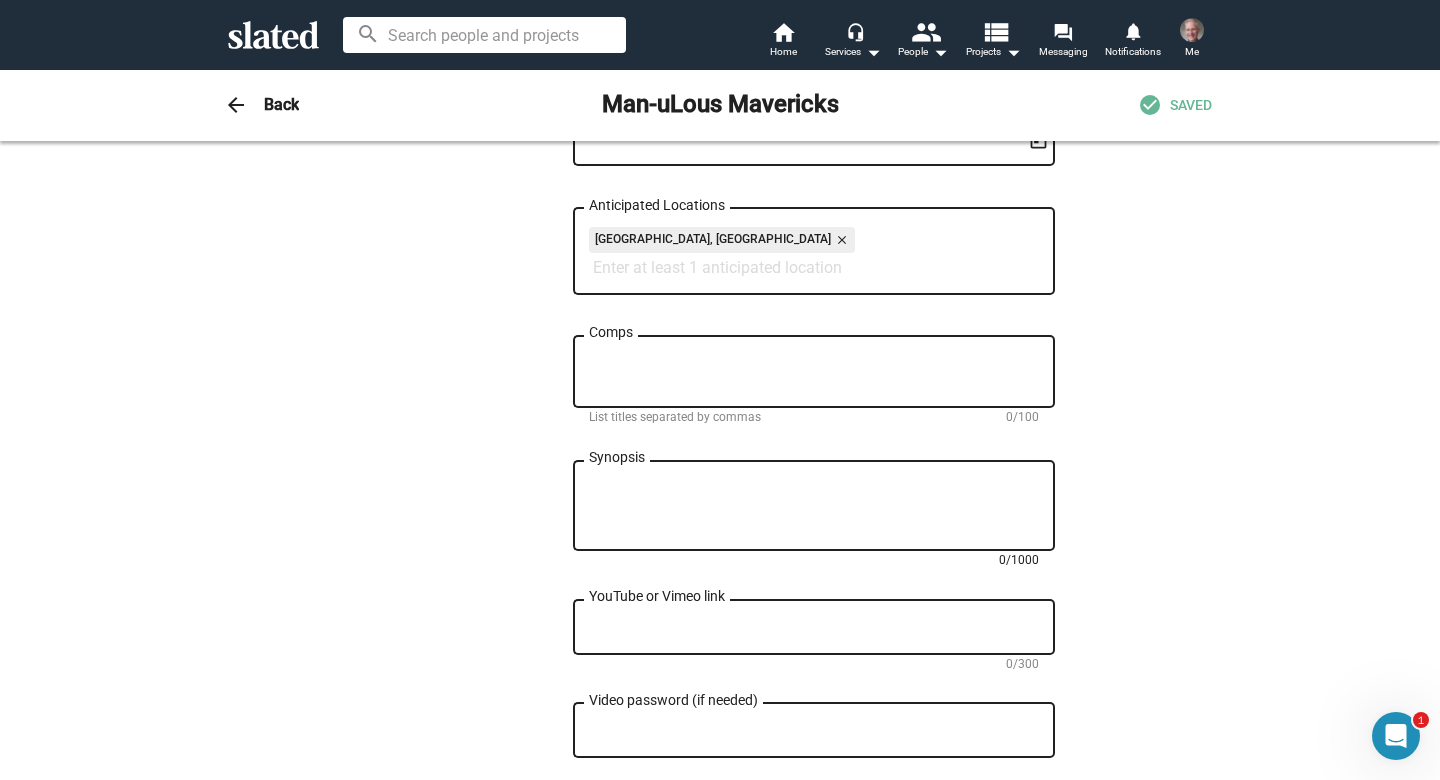click on "Synopsis" at bounding box center (814, 506) 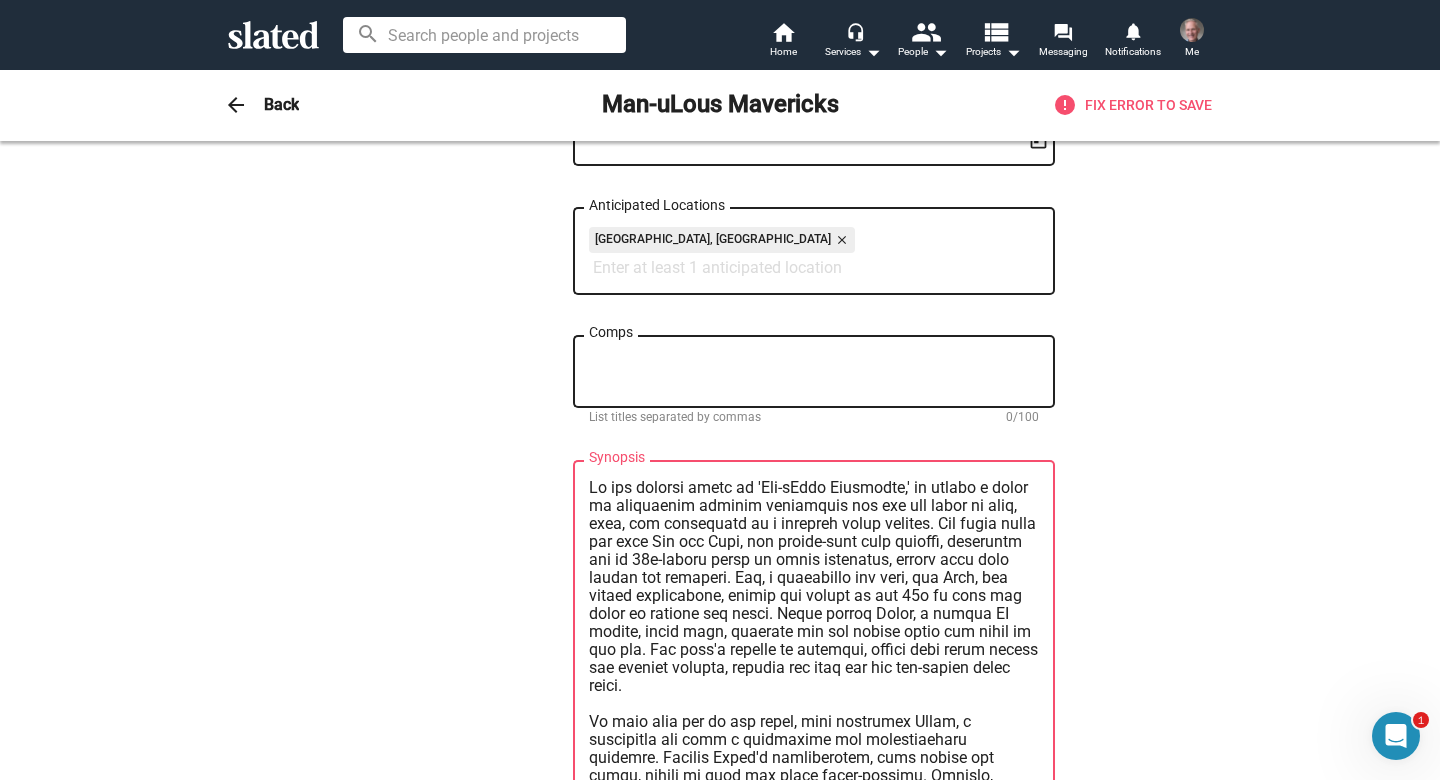 scroll, scrollTop: 576, scrollLeft: 0, axis: vertical 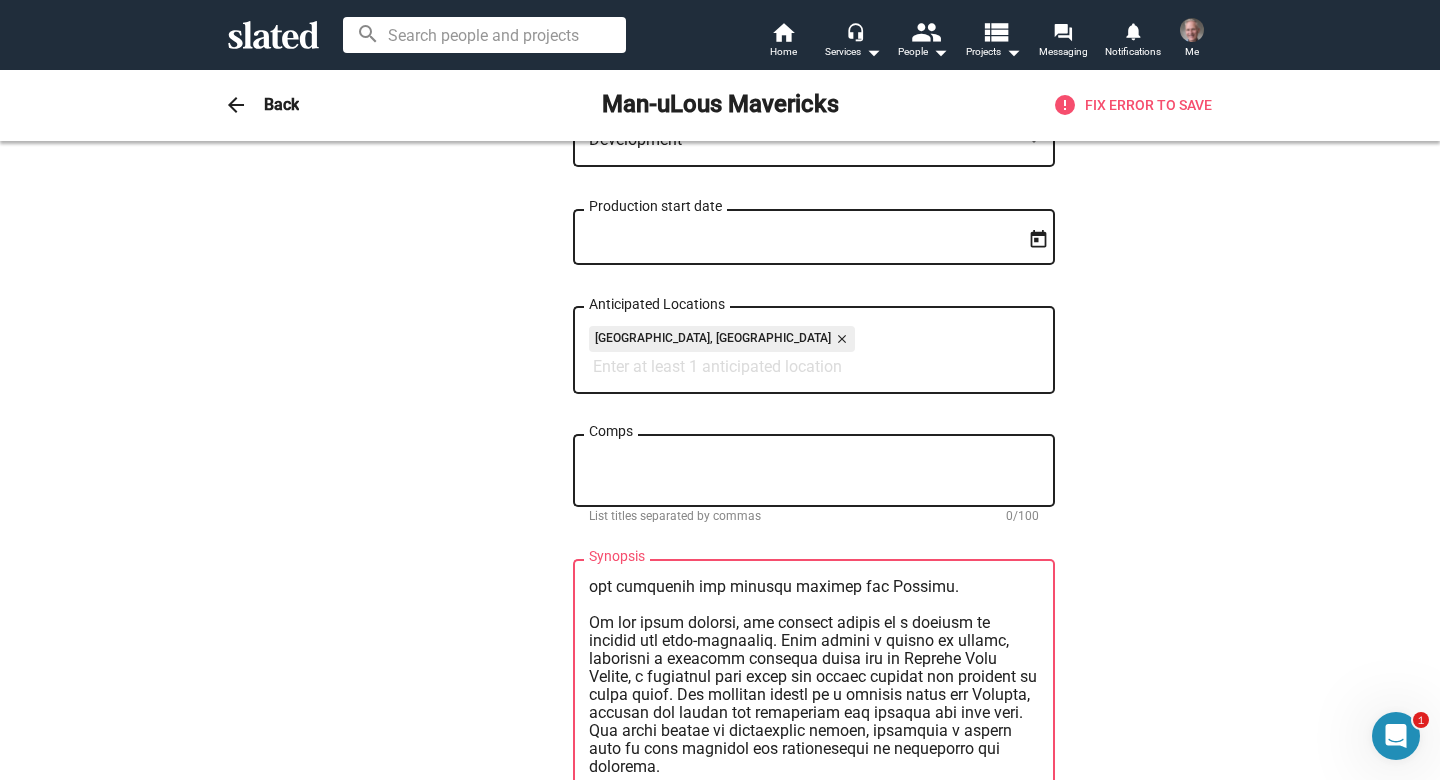 type on "In the vibrant world of 'Man-uLous Mavericks,' we follow a group of flamboyant friends navigating the ups and downs of life, love, and friendship in a colorful urban setting. The story kicks off with Ash and Crow, two middle-aged best friends, preparing for an 80s-themed party in their apartment, filled with neon lights and laughter. Ash, a flamboyant gay icon, and Crow, his gritty counterpart, embody the spirit of the 80s as they get ready to embrace the night. Their friend Mandy, a quirky IT worker, joins them, bringing her own unique style and humor to the mix. The trio's dynamic is electric, filled with witty banter and playful teasing, setting the tone for the fun-filled night ahead.
As they head out to the party, they encounter David, a disheveled man with a reputation for inappropriate behavior. Despite Mandy's reservations, they invite him along, hoping to keep the night light-hearted. However, David's presence quickly complicates the evening, leading to an uncomfortable encounter in the club's re..." 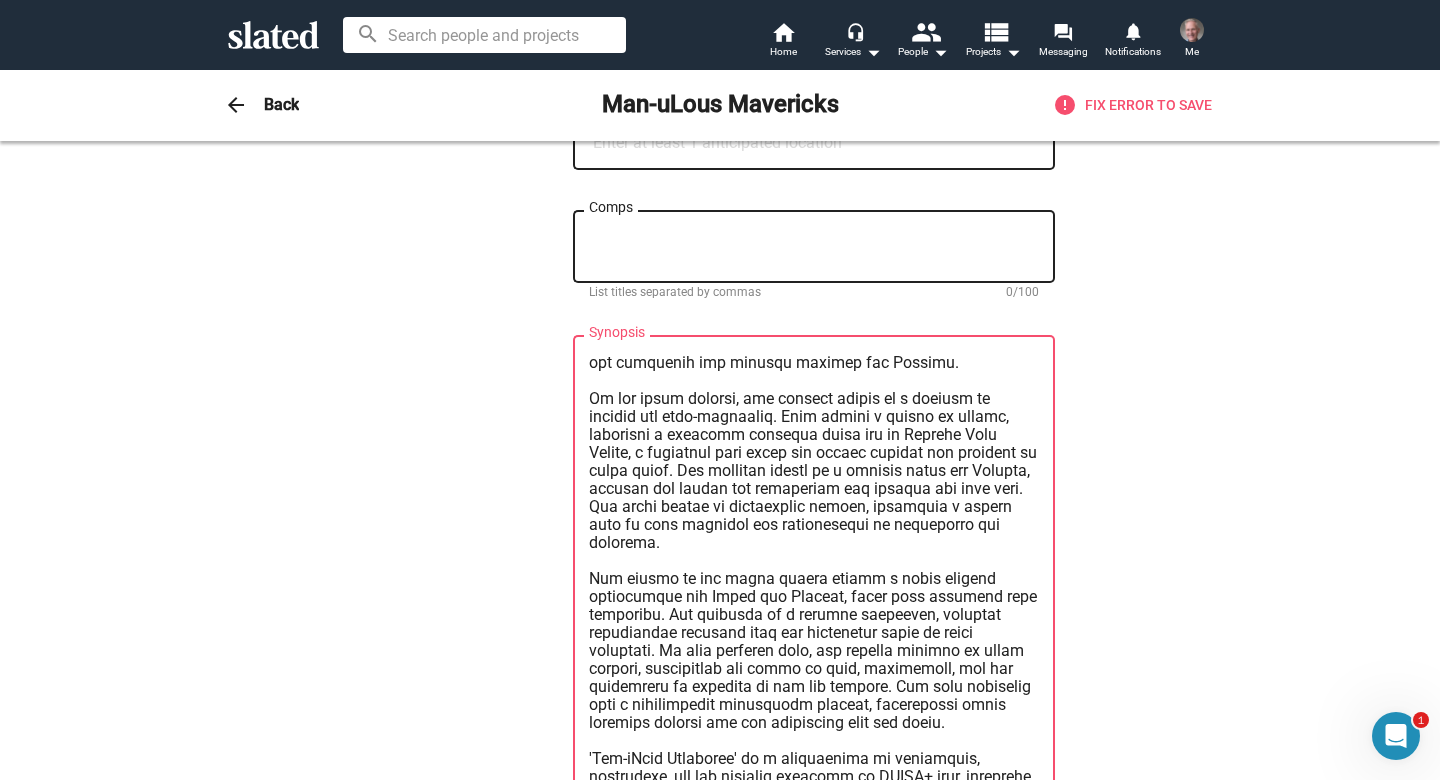scroll, scrollTop: 1031, scrollLeft: 0, axis: vertical 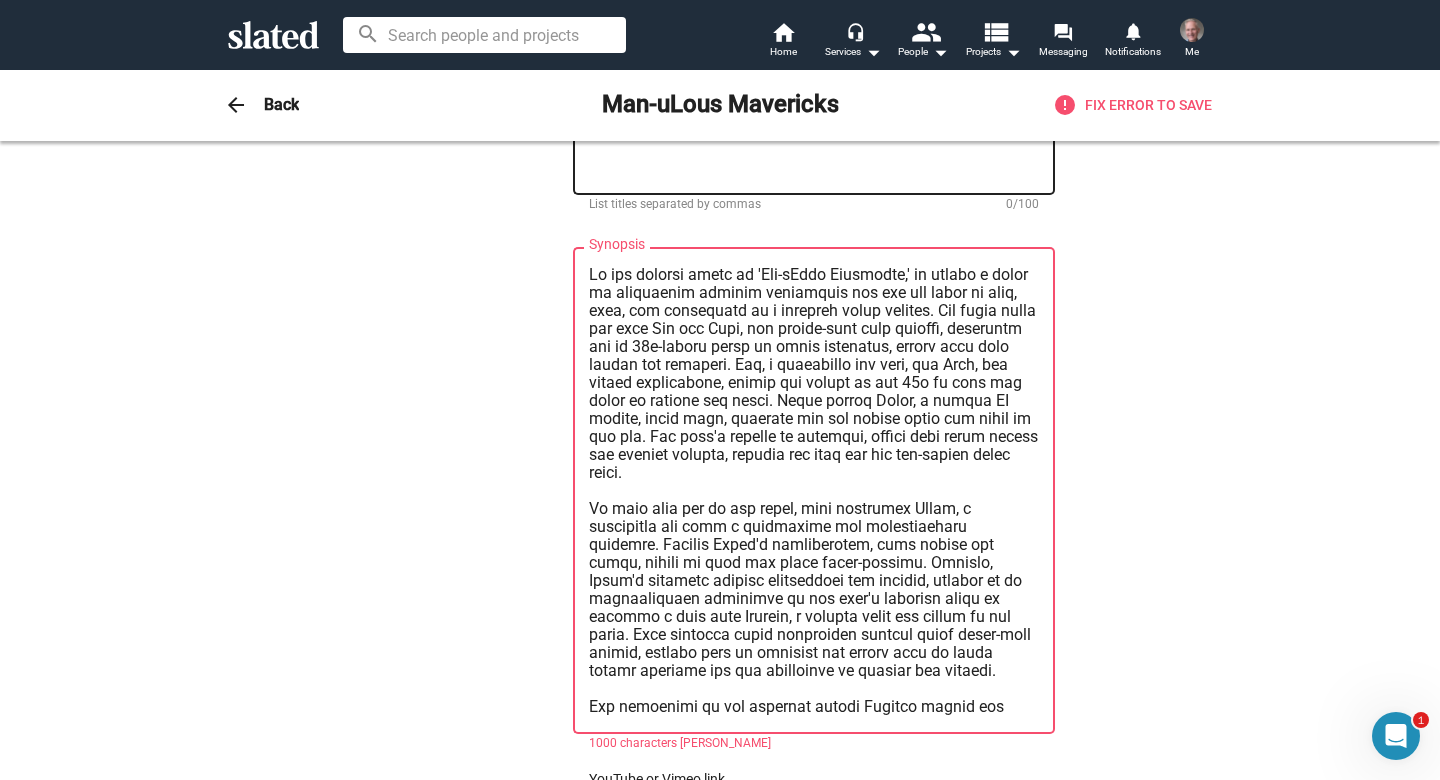 drag, startPoint x: 712, startPoint y: 716, endPoint x: 548, endPoint y: 166, distance: 573.9303 